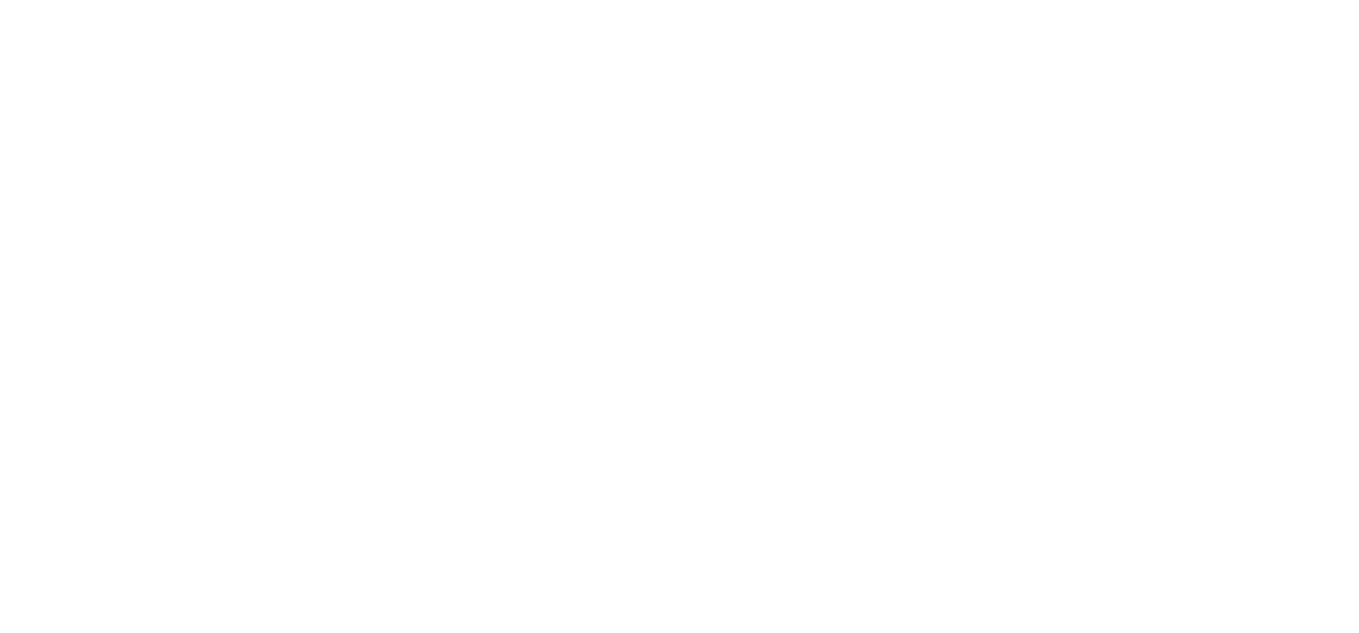 scroll, scrollTop: 0, scrollLeft: 0, axis: both 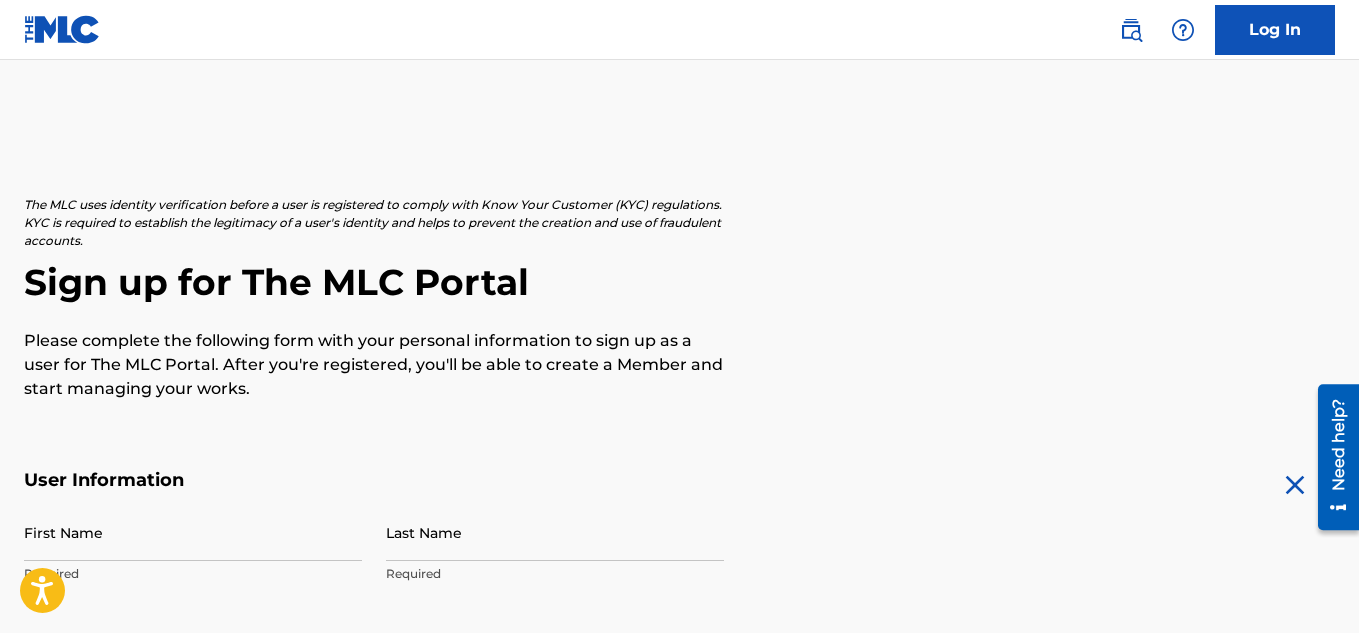 click on "Log In" at bounding box center (1275, 30) 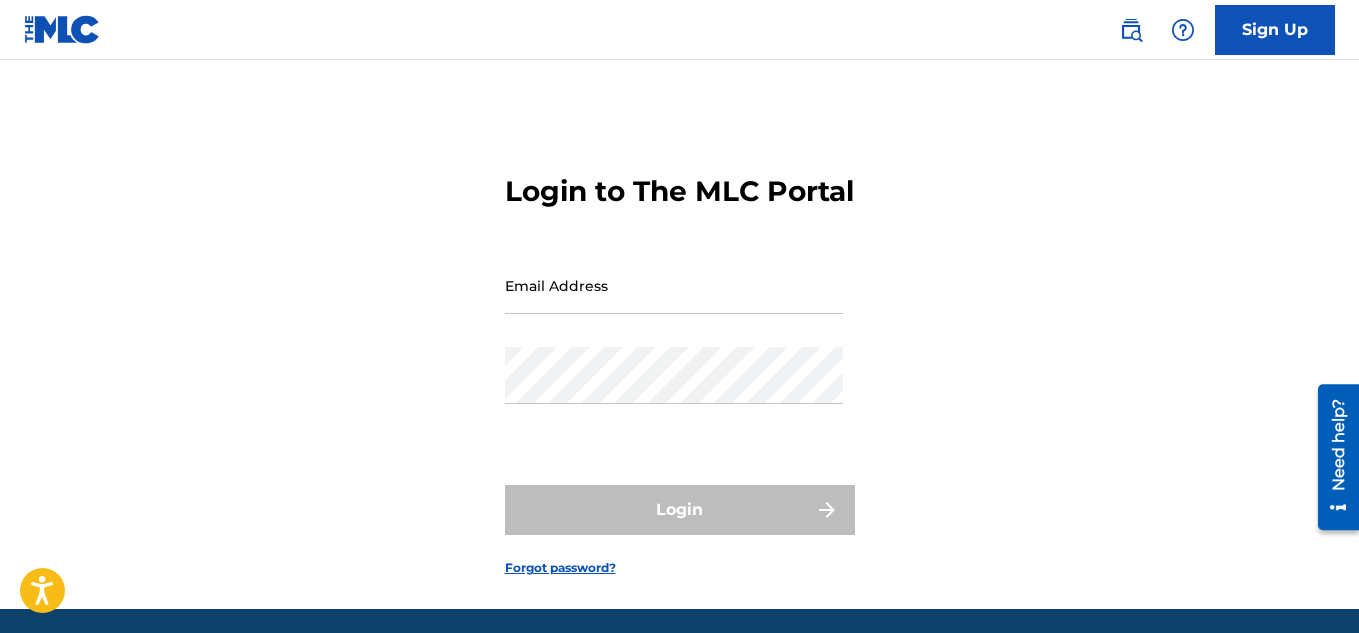 click on "Email Address" at bounding box center [674, 285] 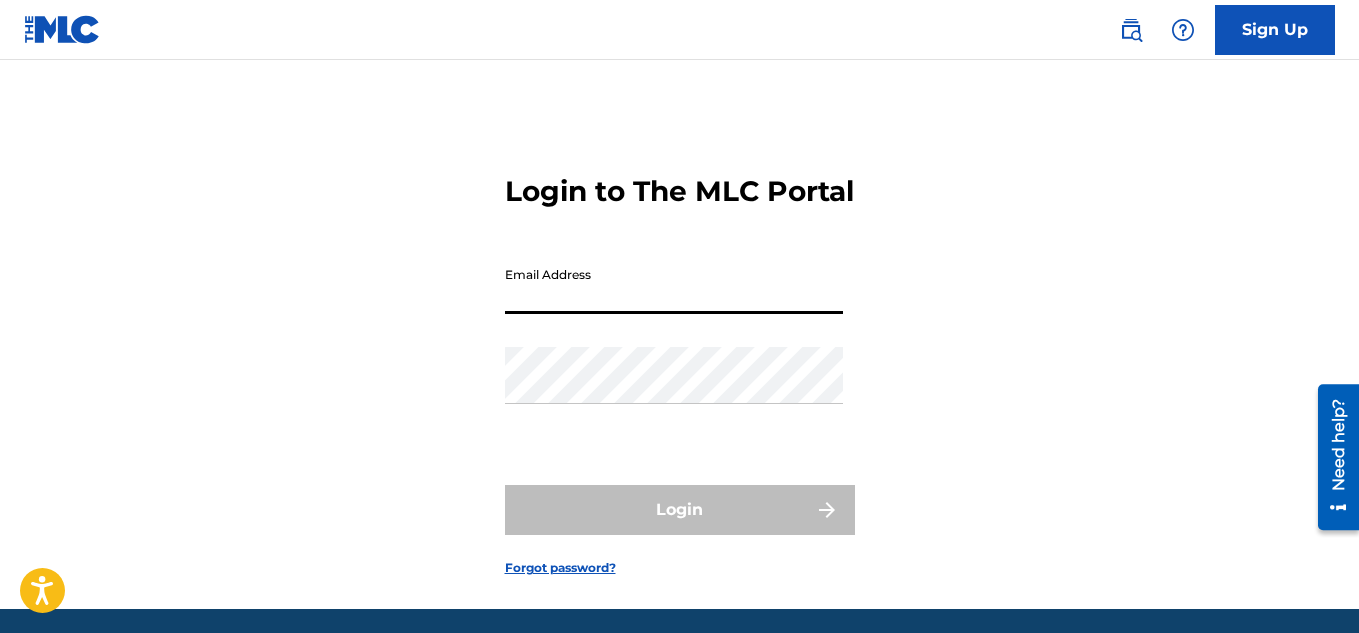 type on "[EMAIL_ADDRESS][DOMAIN_NAME]" 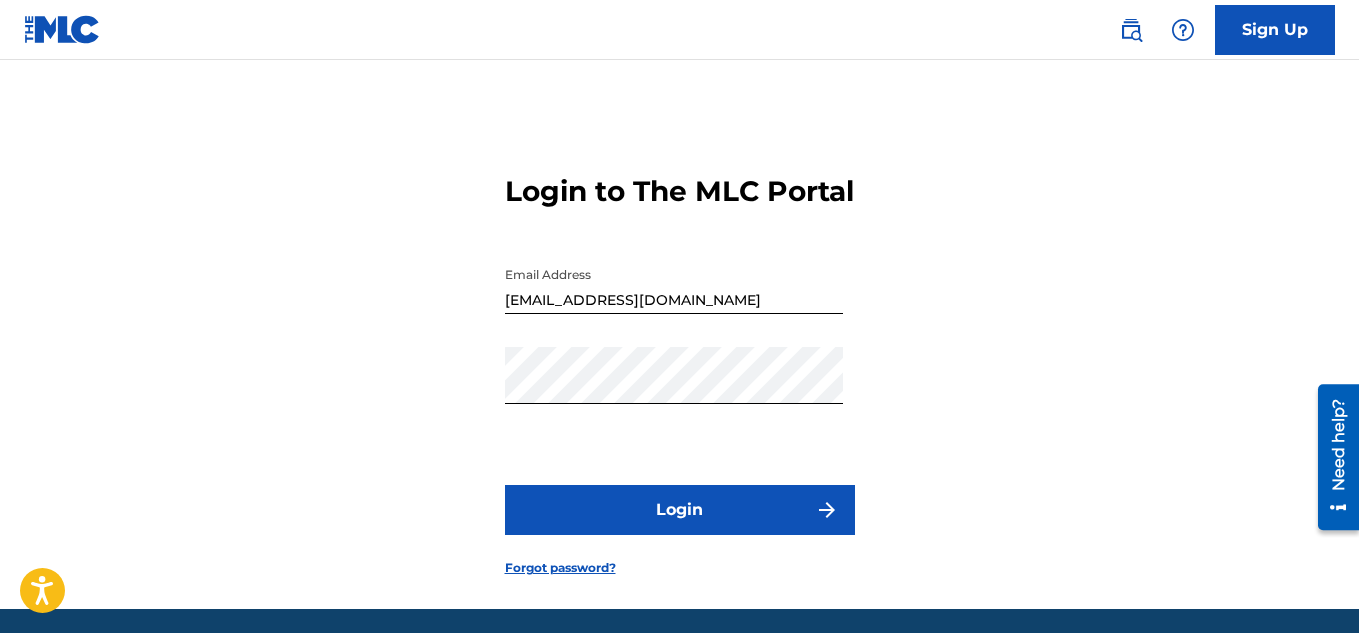 click on "Login" at bounding box center (680, 510) 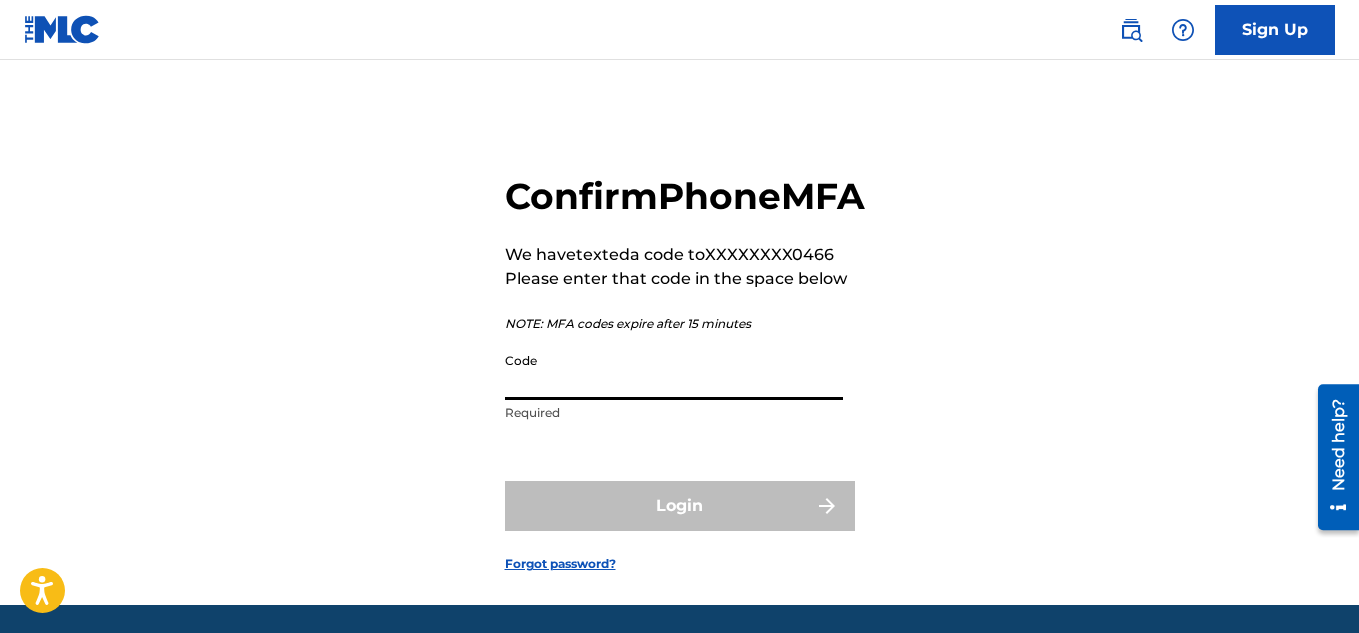 click on "Code" at bounding box center (674, 371) 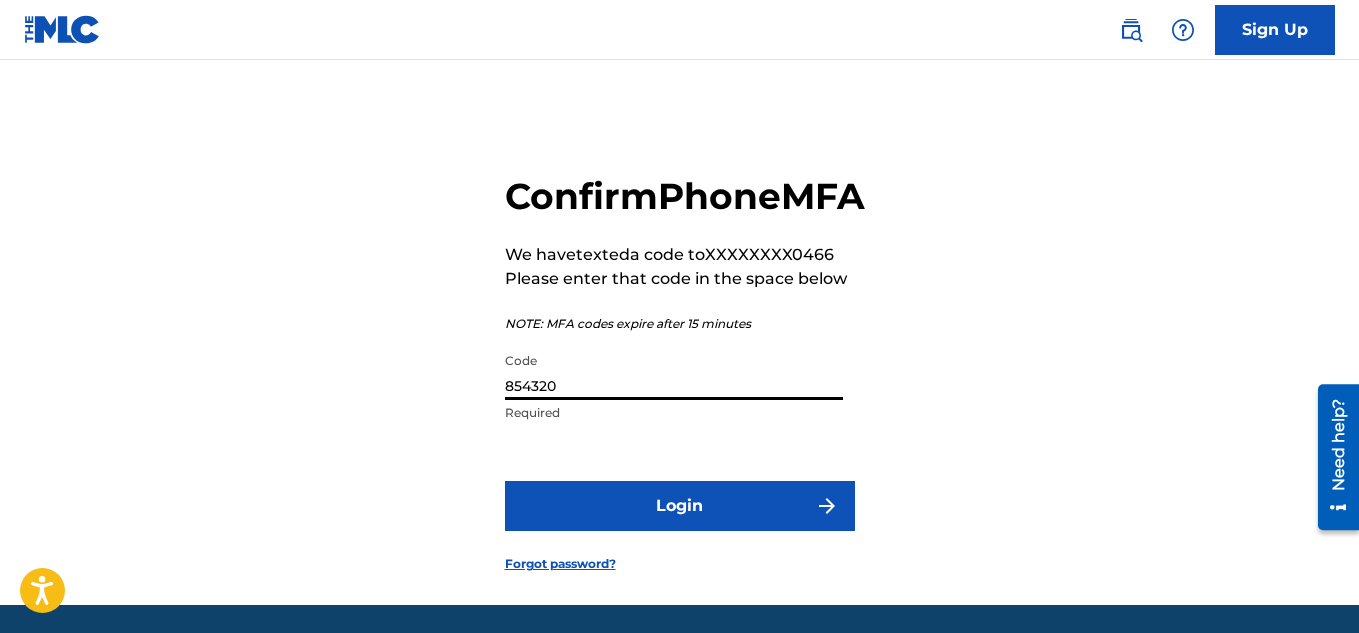 type on "854320" 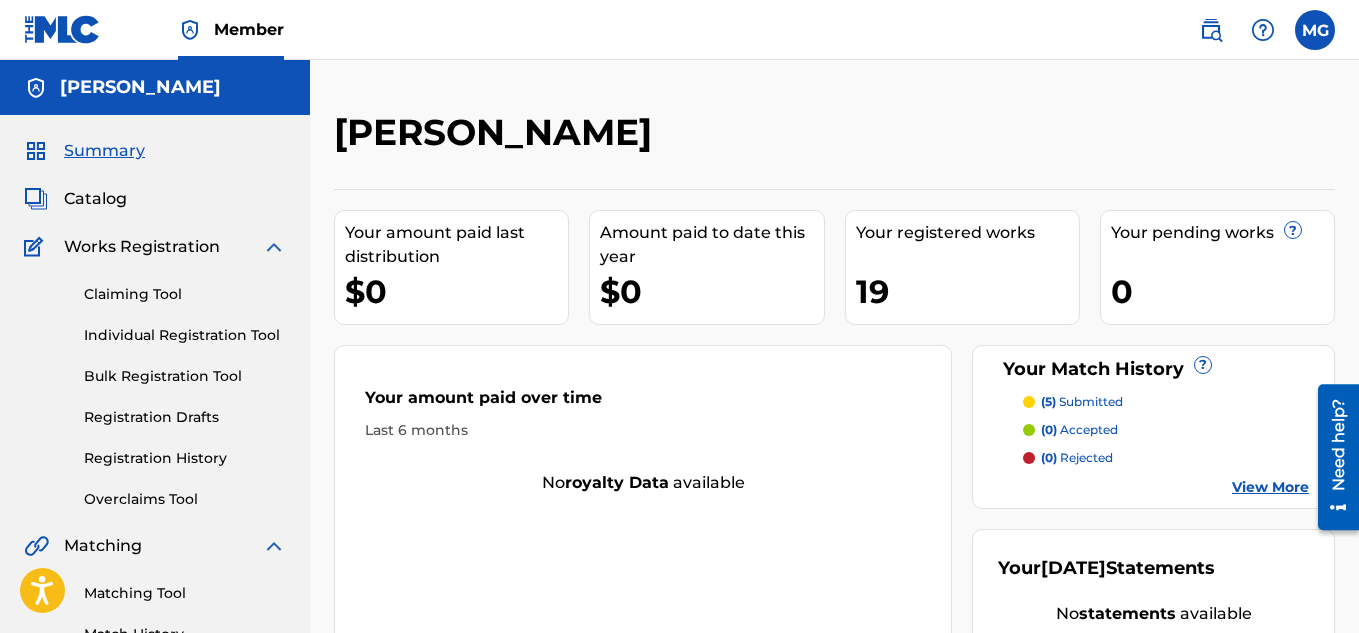 click on "Individual Registration Tool" at bounding box center [185, 335] 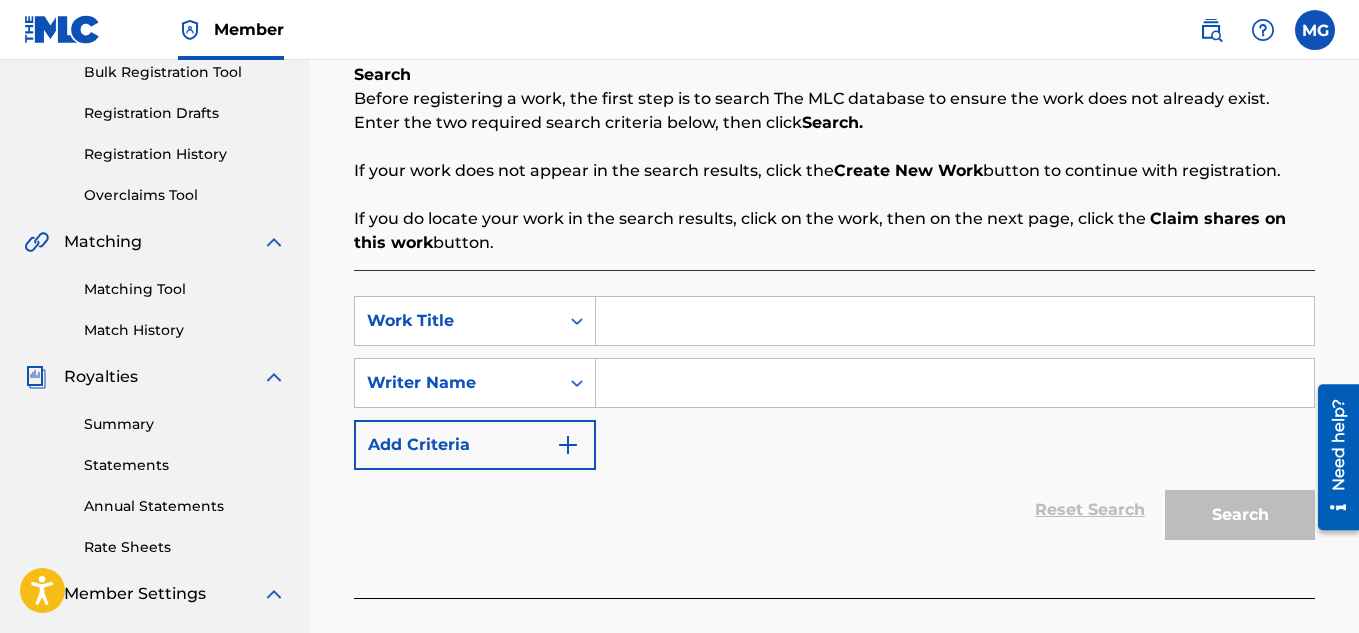 scroll, scrollTop: 320, scrollLeft: 0, axis: vertical 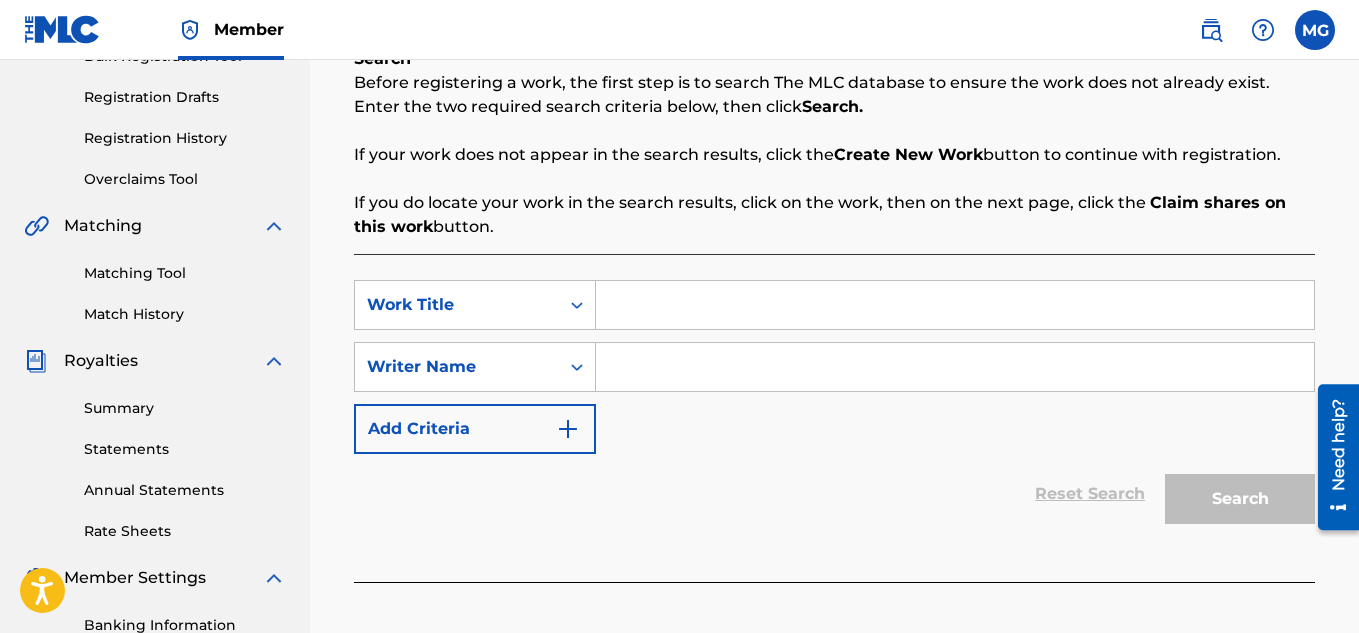 click at bounding box center (955, 305) 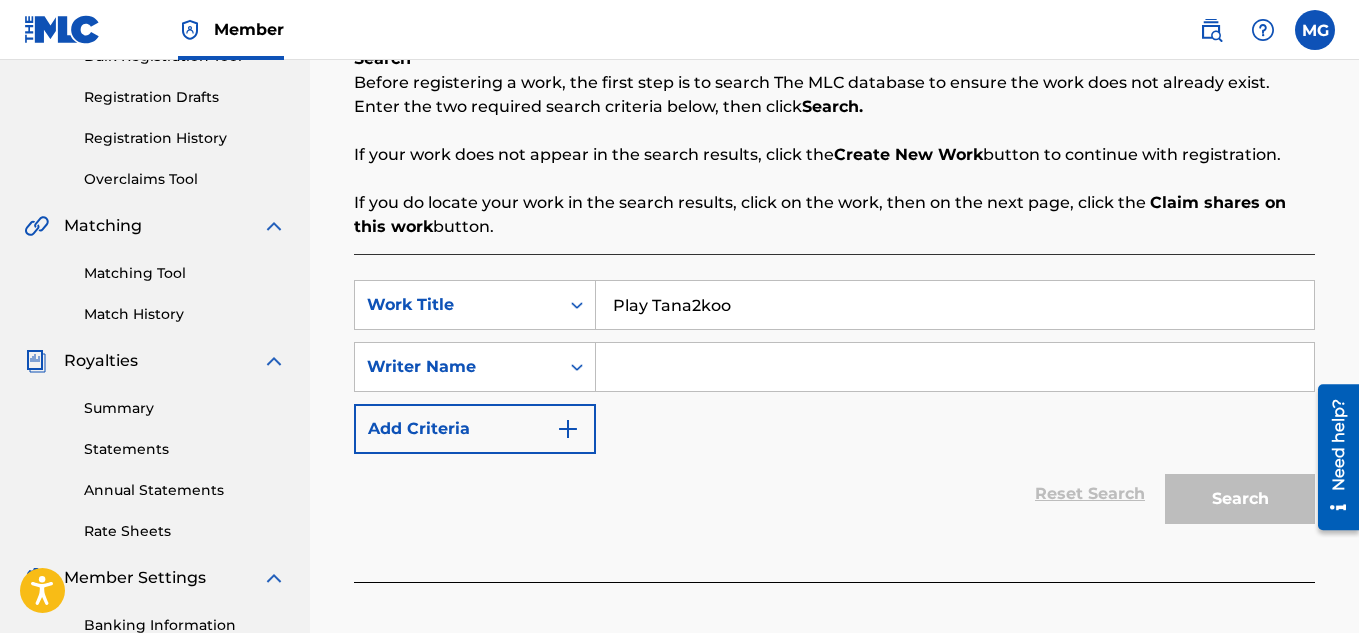 type on "Play Tana2koo" 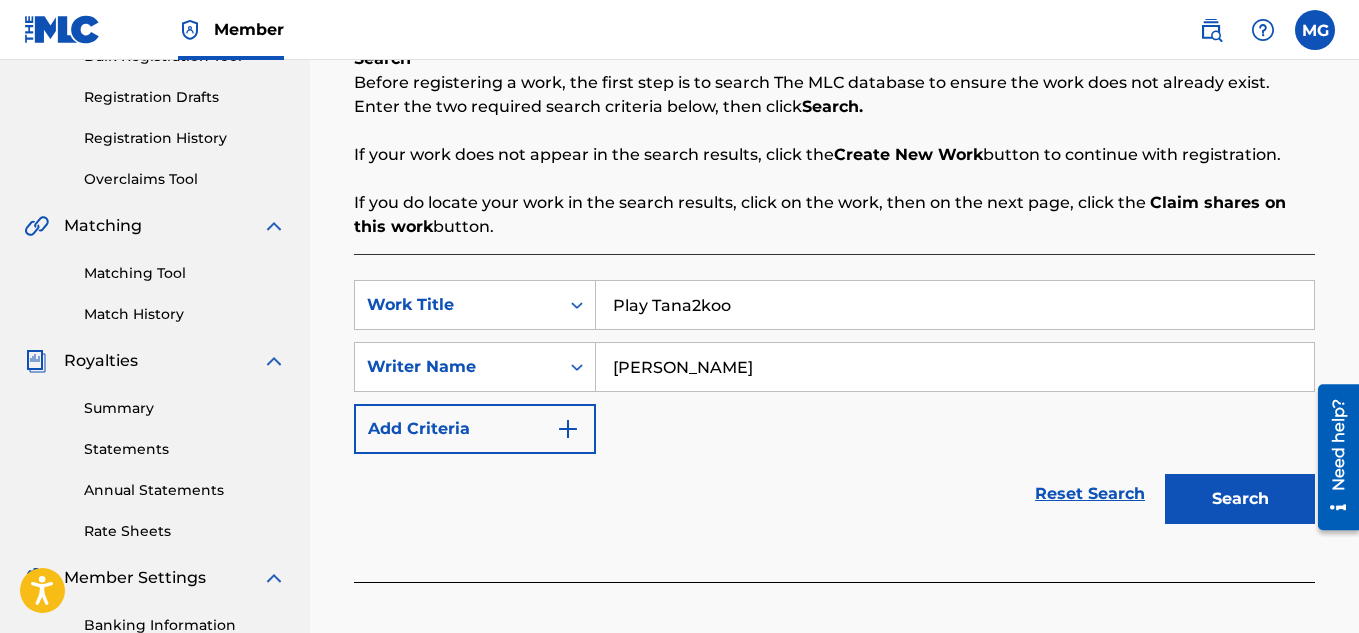 click on "Search" at bounding box center (1240, 499) 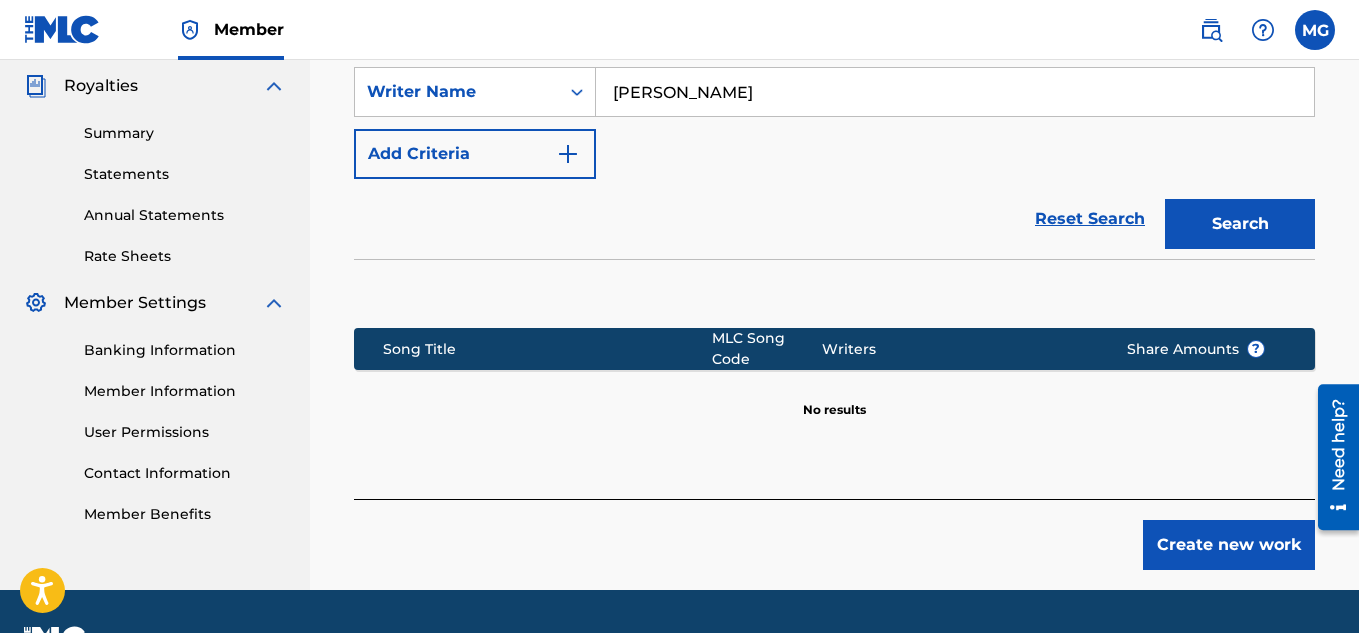 scroll, scrollTop: 600, scrollLeft: 0, axis: vertical 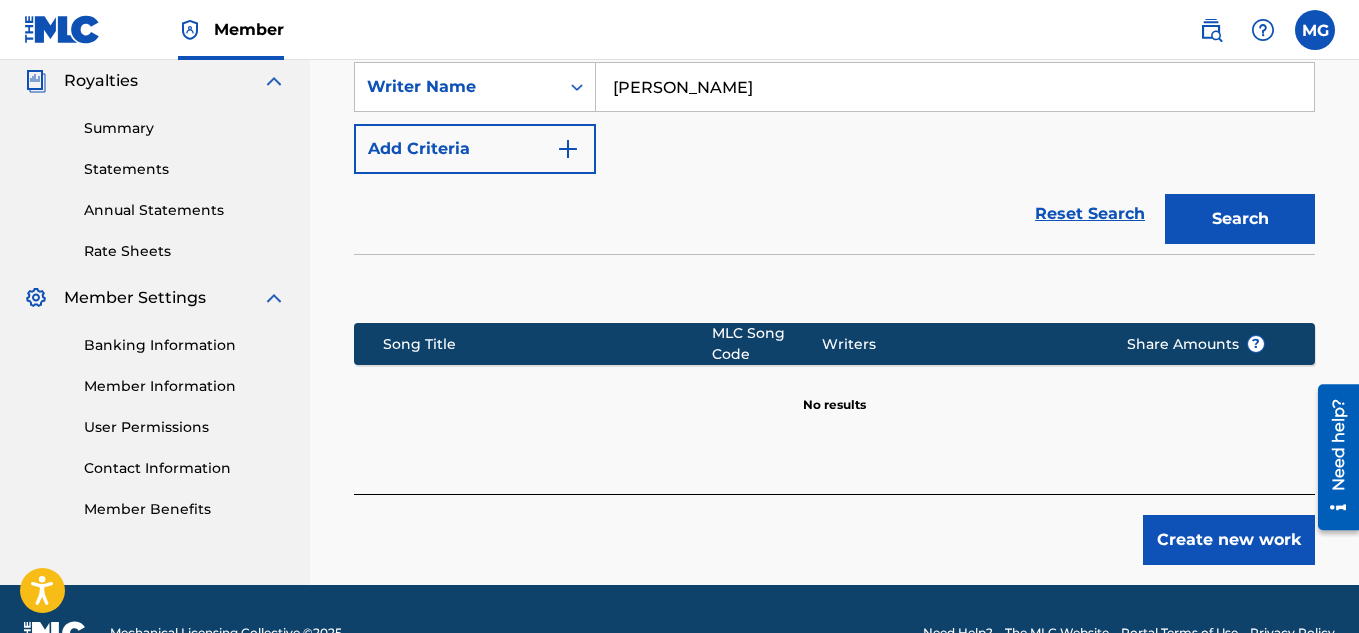 click on "Create new work" at bounding box center [1229, 540] 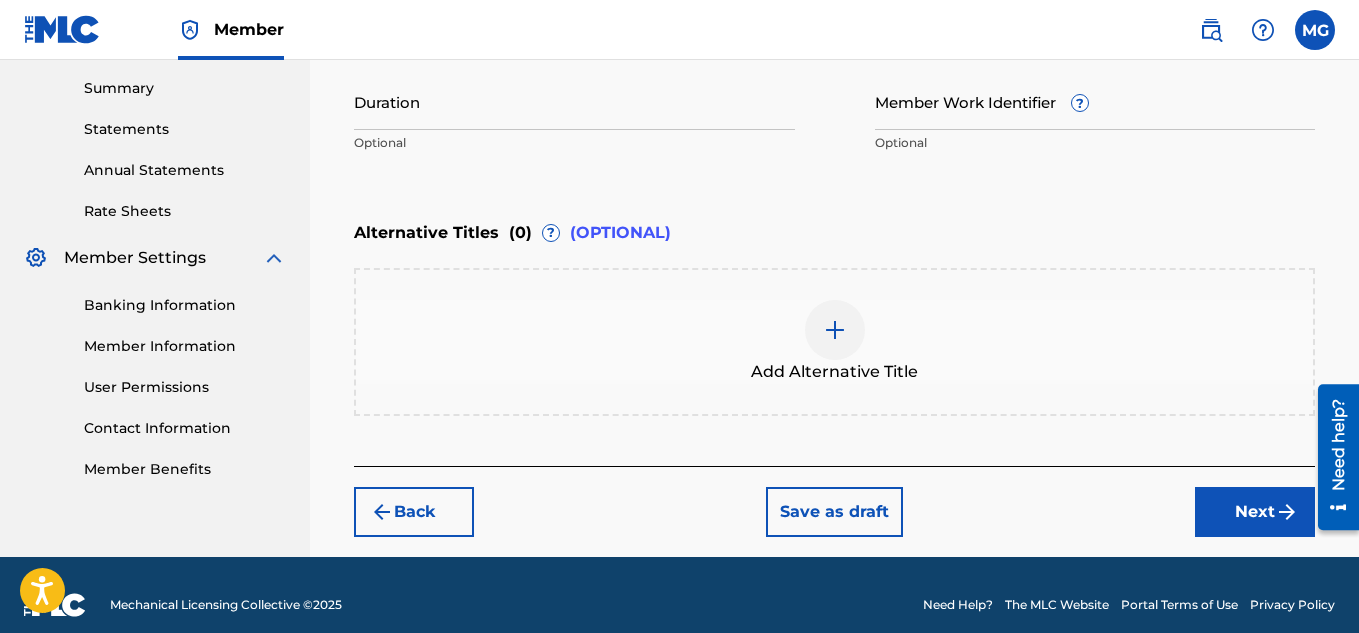 click on "Next" at bounding box center (1255, 512) 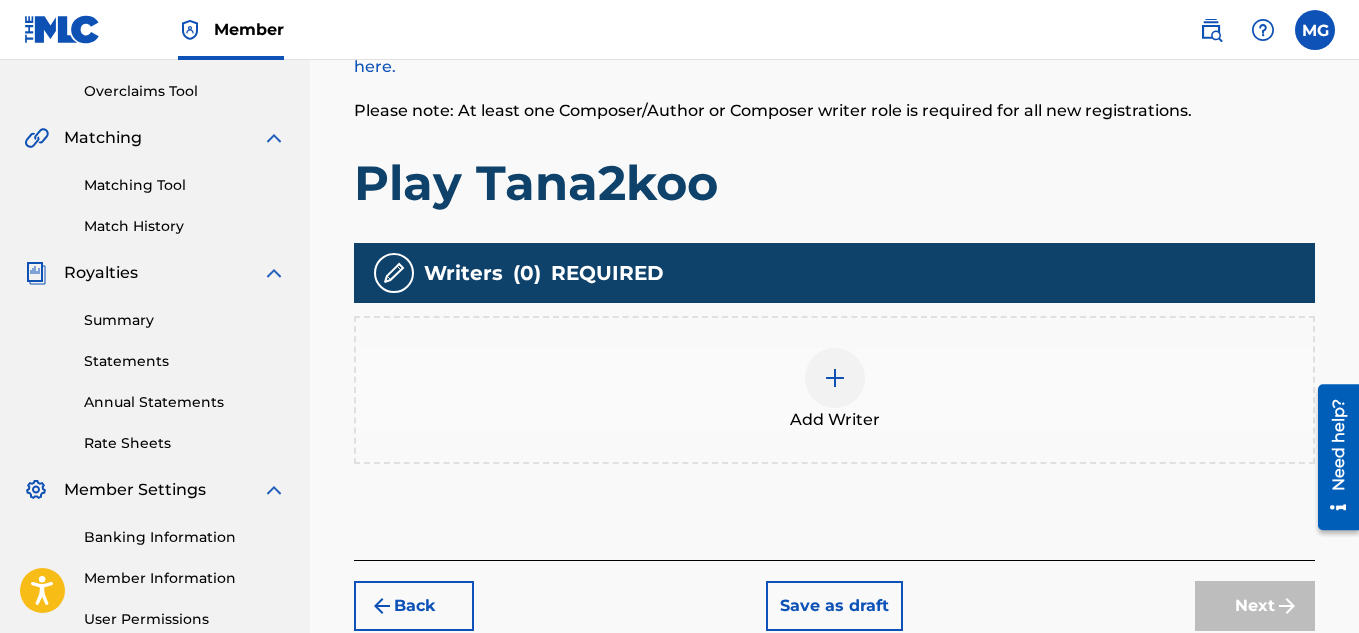 scroll, scrollTop: 410, scrollLeft: 0, axis: vertical 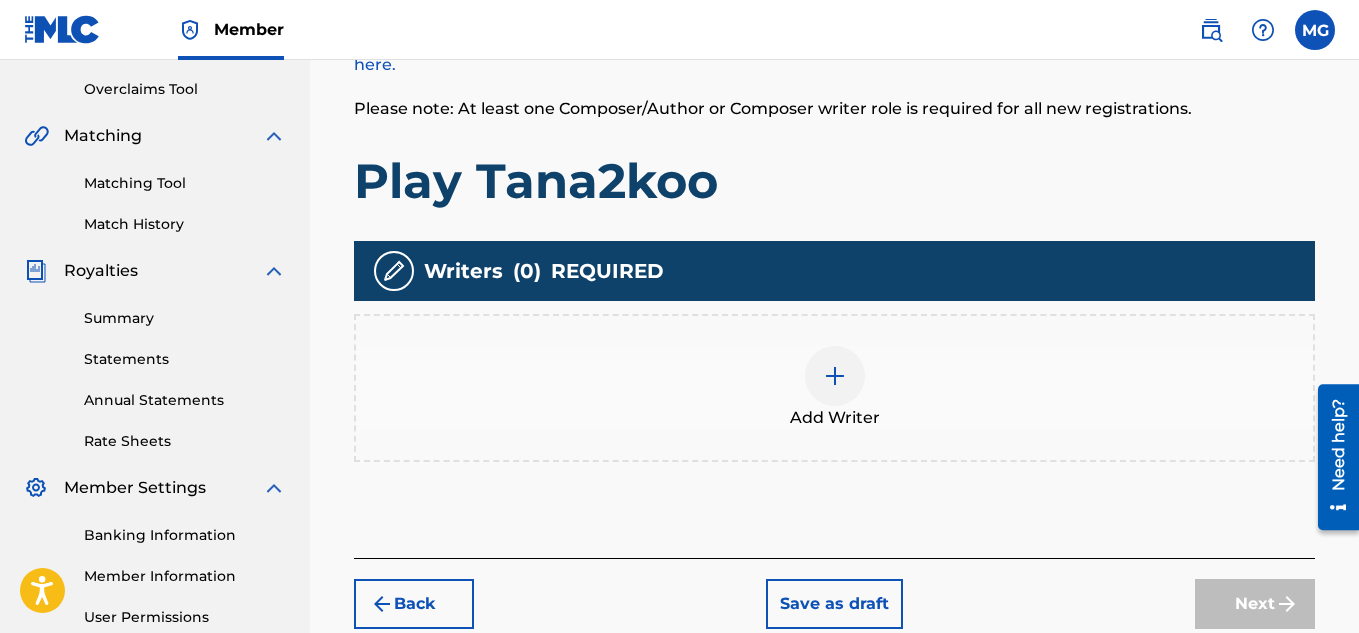 click at bounding box center (835, 376) 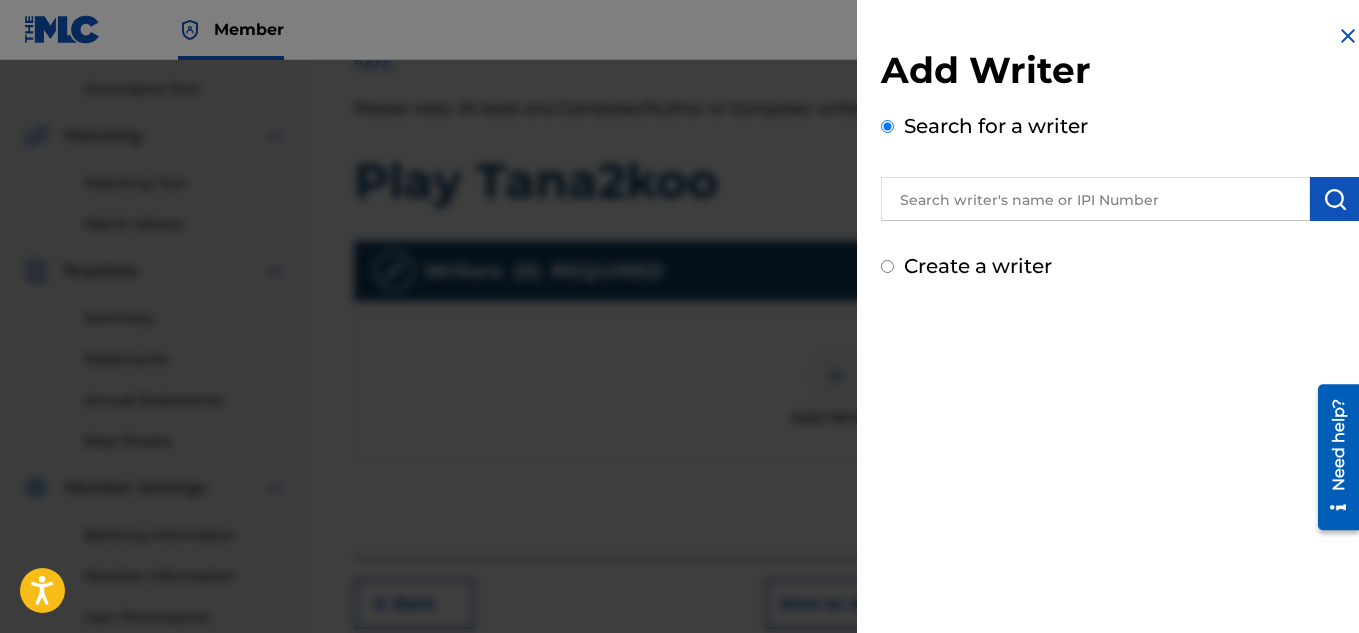 click at bounding box center (1095, 199) 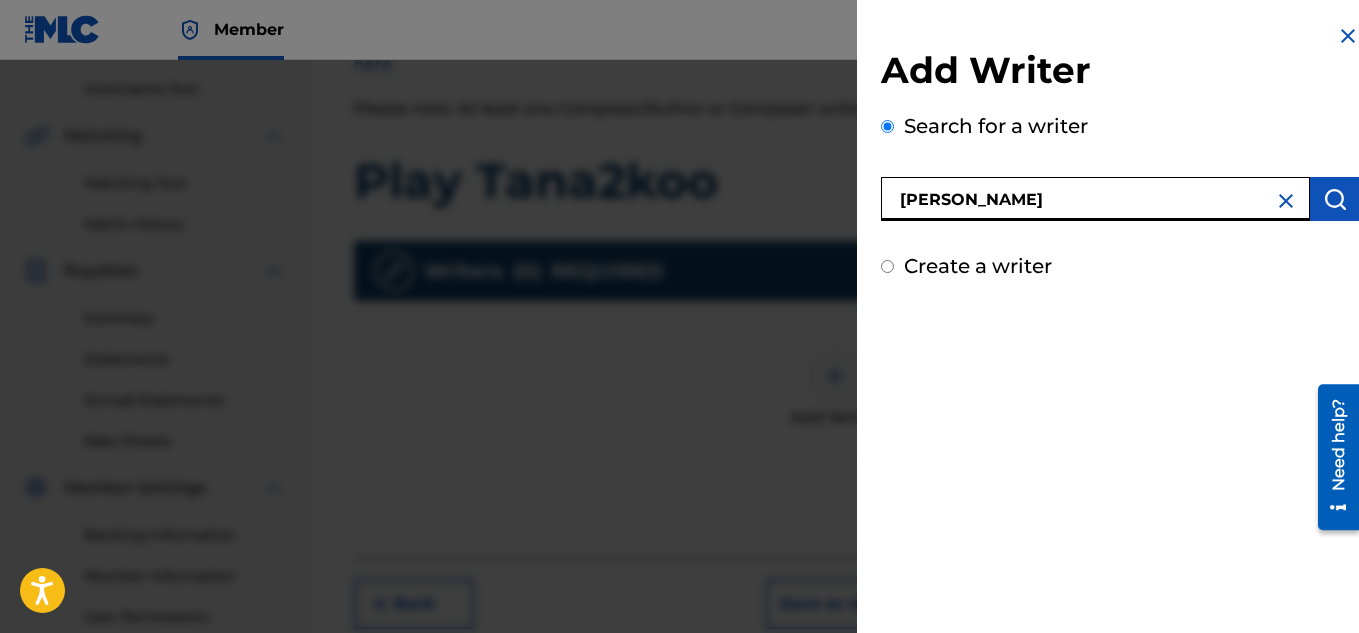 type on "[PERSON_NAME]" 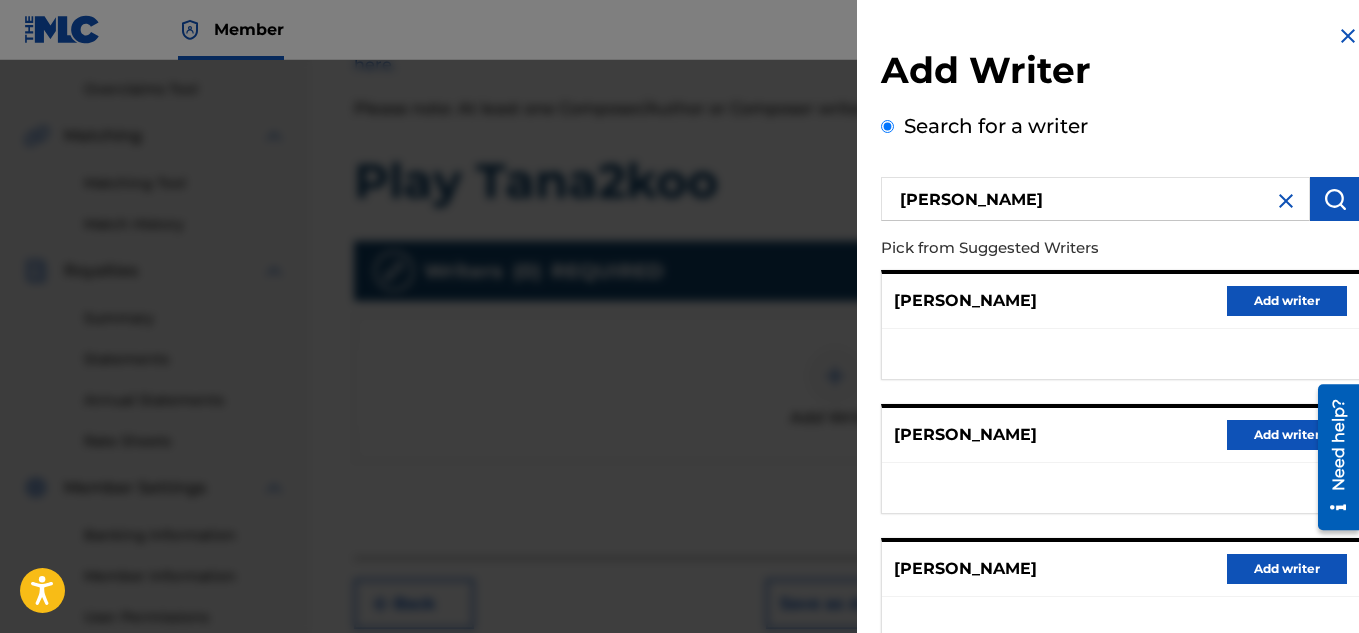 type 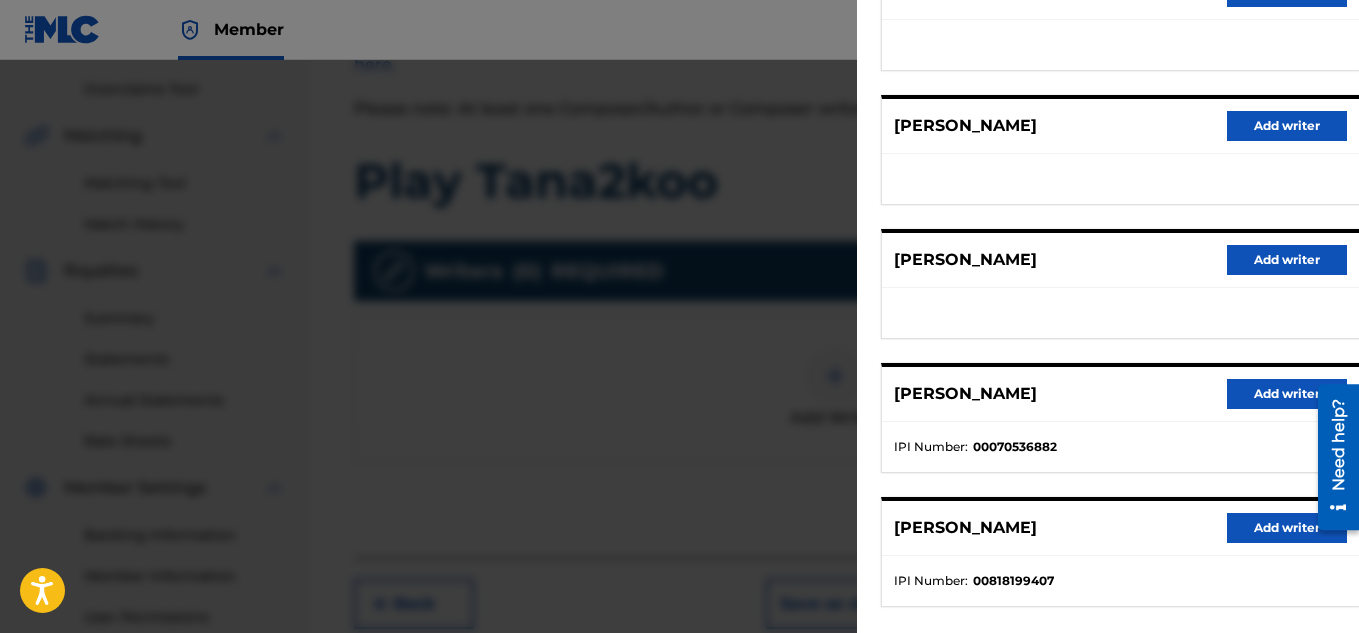scroll, scrollTop: 320, scrollLeft: 0, axis: vertical 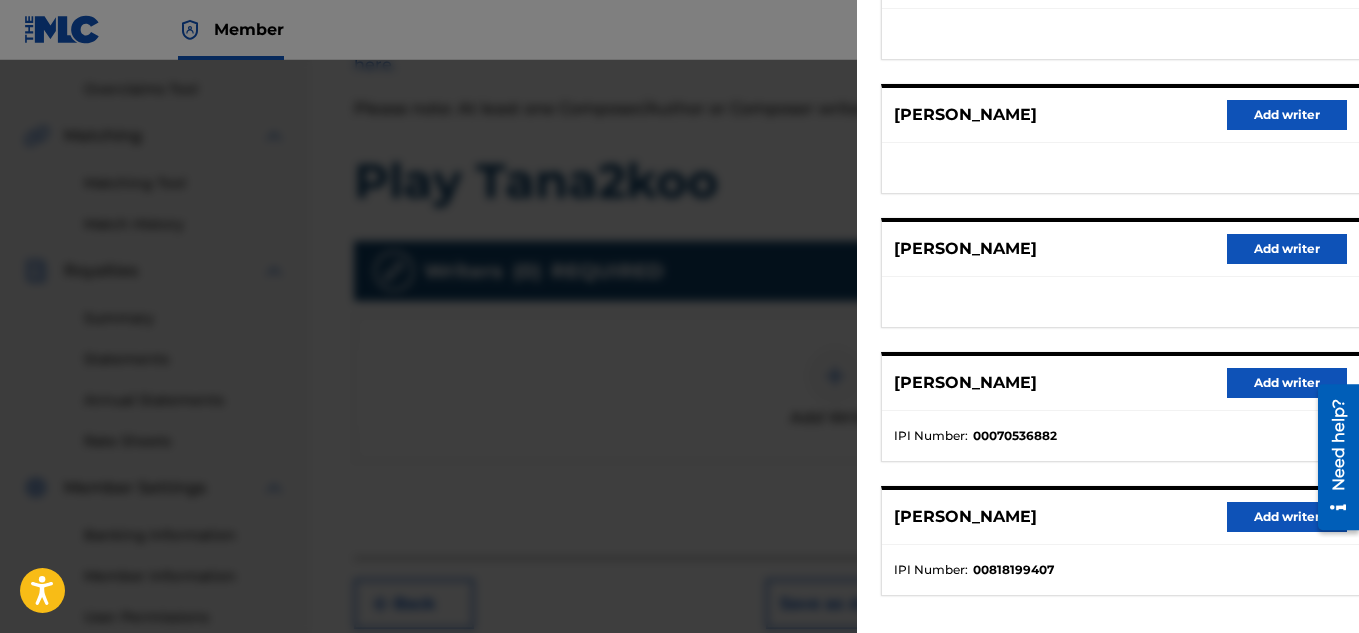 click on "Add writer" at bounding box center (1287, 517) 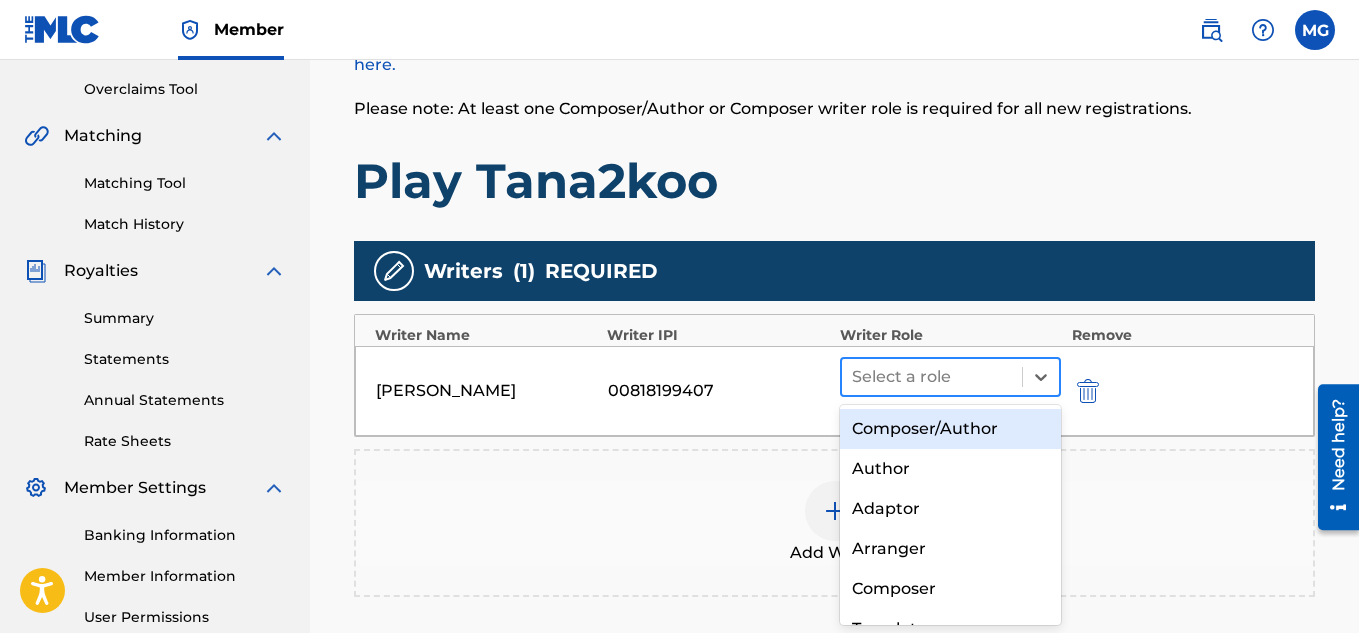 click at bounding box center (932, 377) 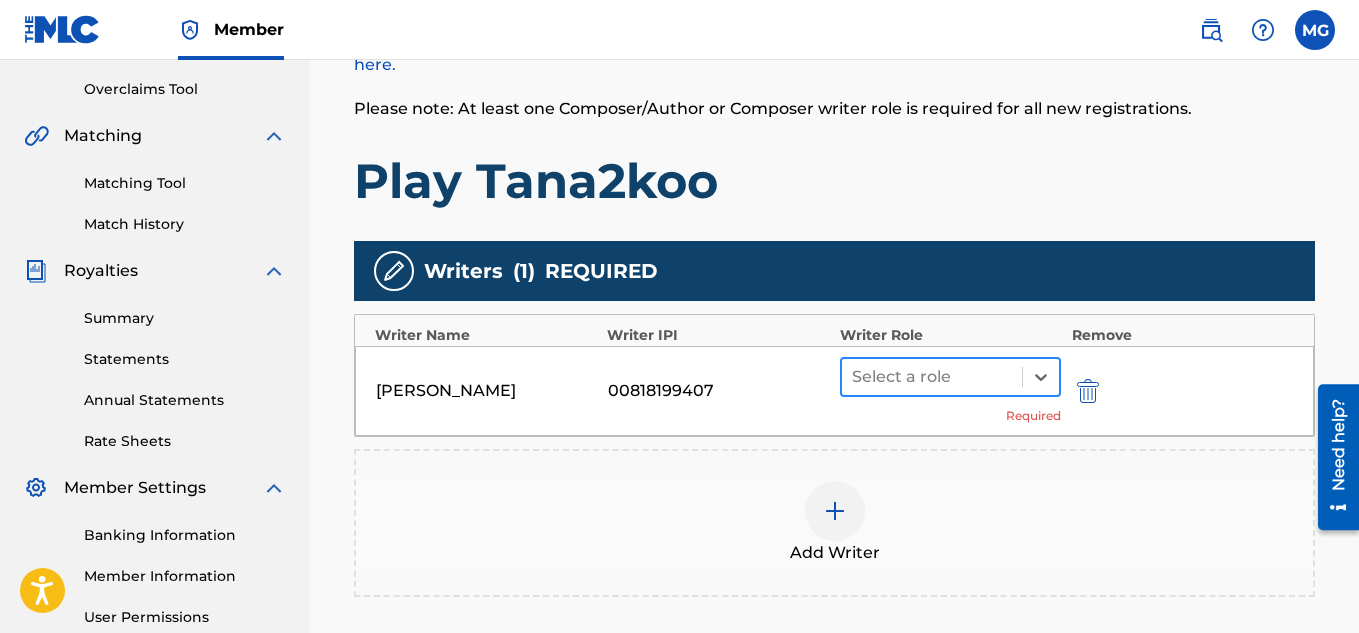drag, startPoint x: 926, startPoint y: 385, endPoint x: 907, endPoint y: 365, distance: 27.58623 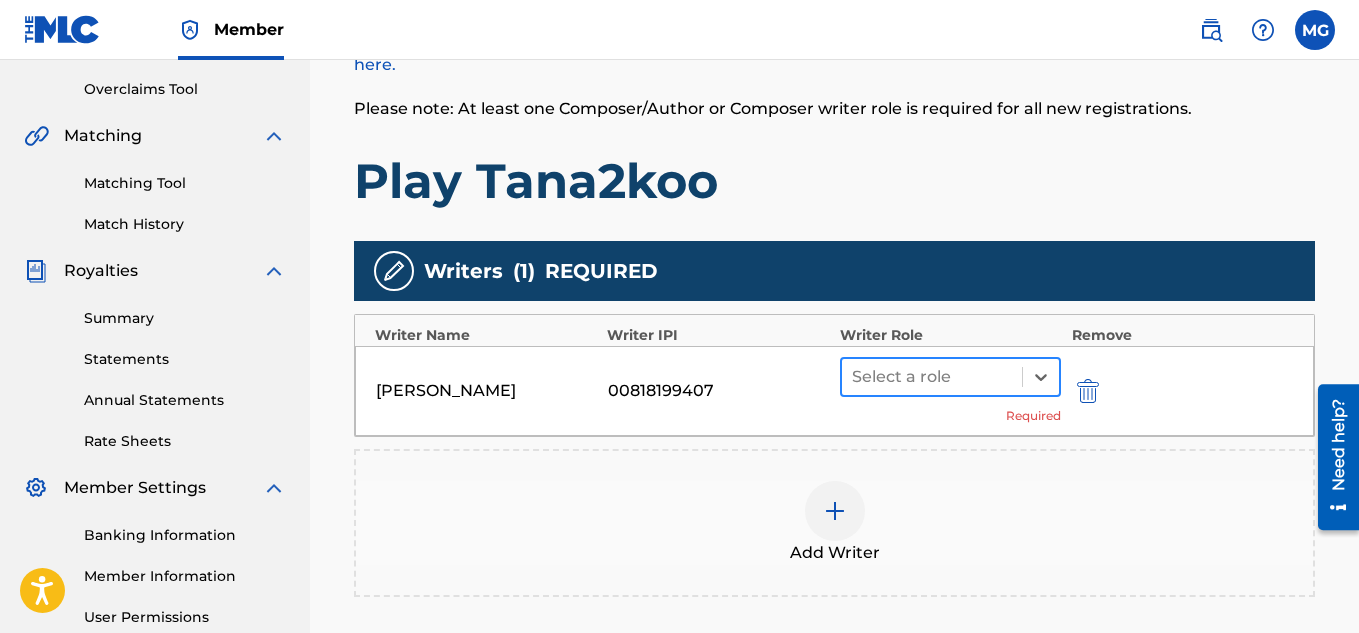 click at bounding box center [932, 377] 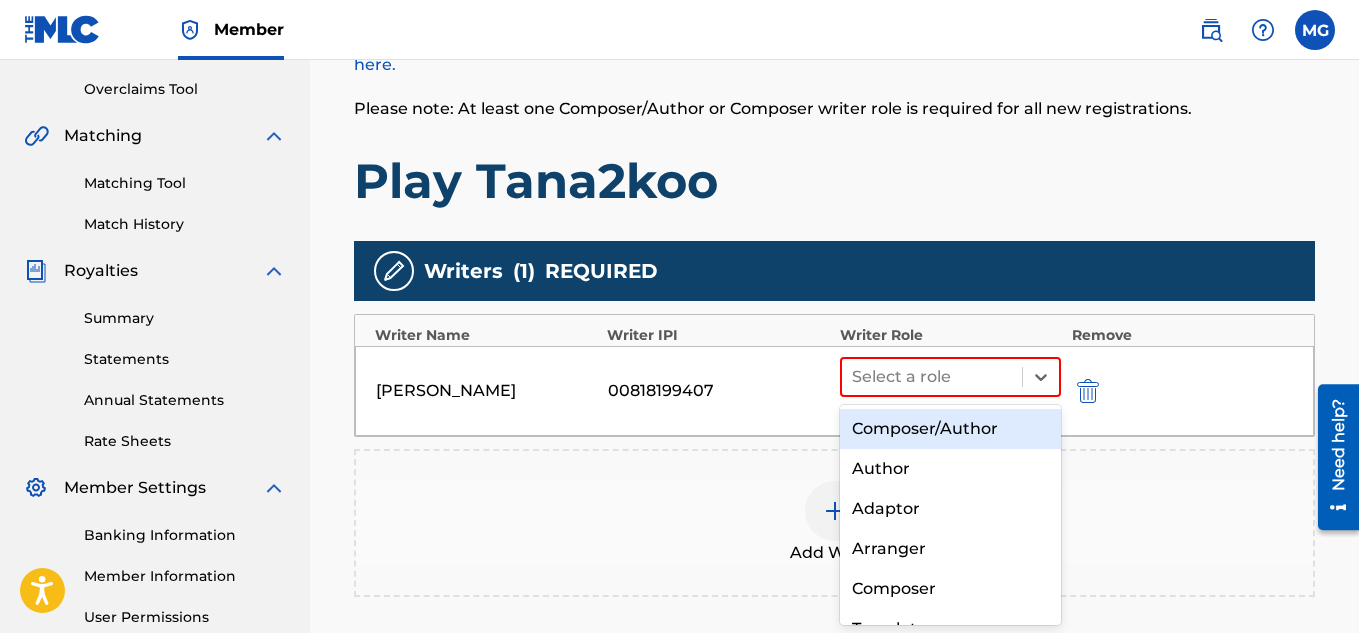 click on "Composer/Author" at bounding box center [951, 429] 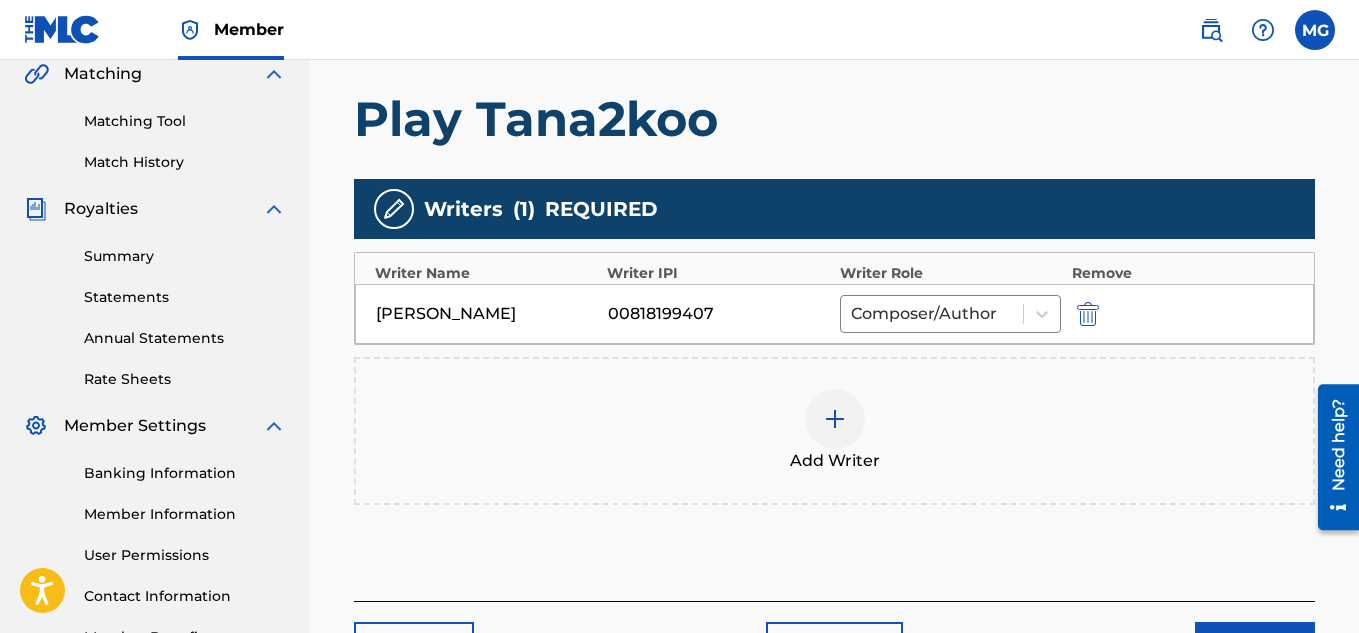 scroll, scrollTop: 530, scrollLeft: 0, axis: vertical 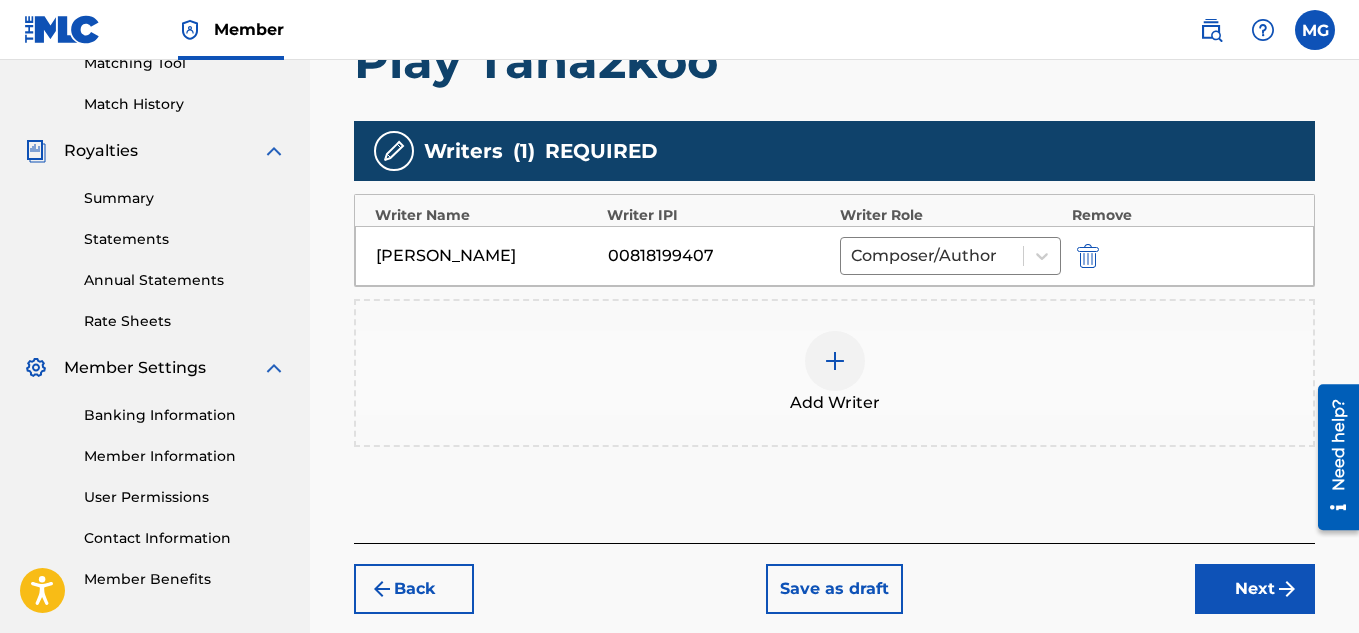 click on "Next" at bounding box center [1255, 589] 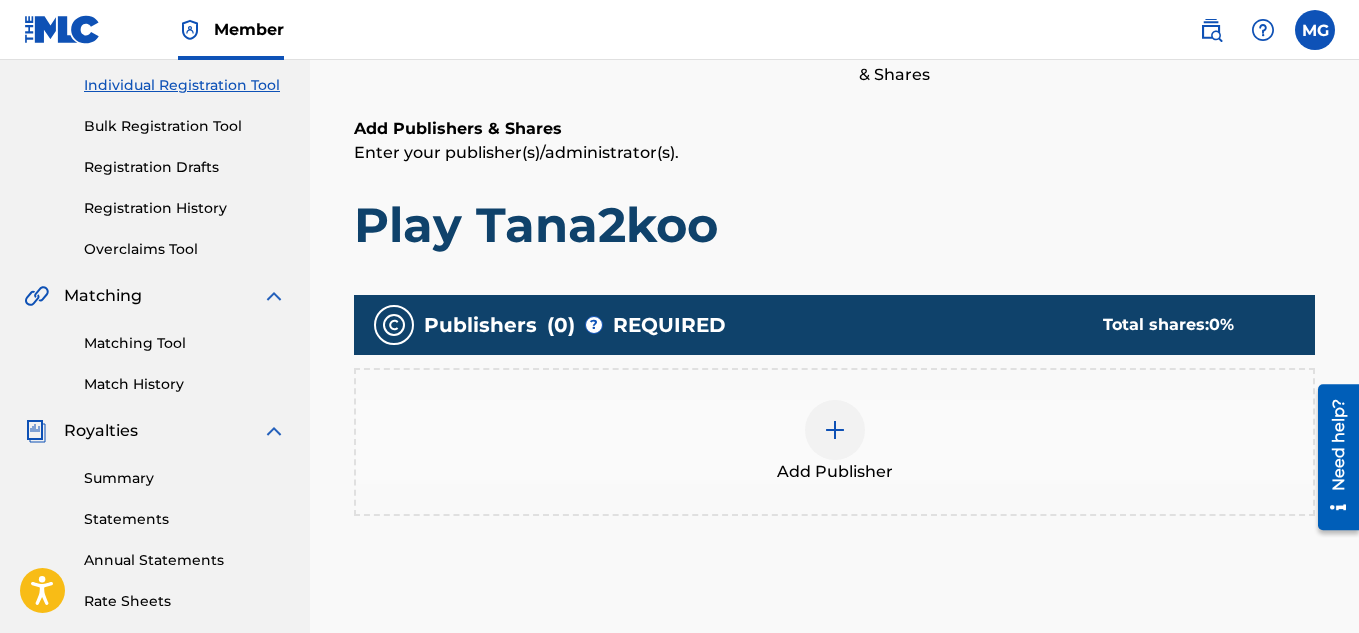 scroll, scrollTop: 290, scrollLeft: 0, axis: vertical 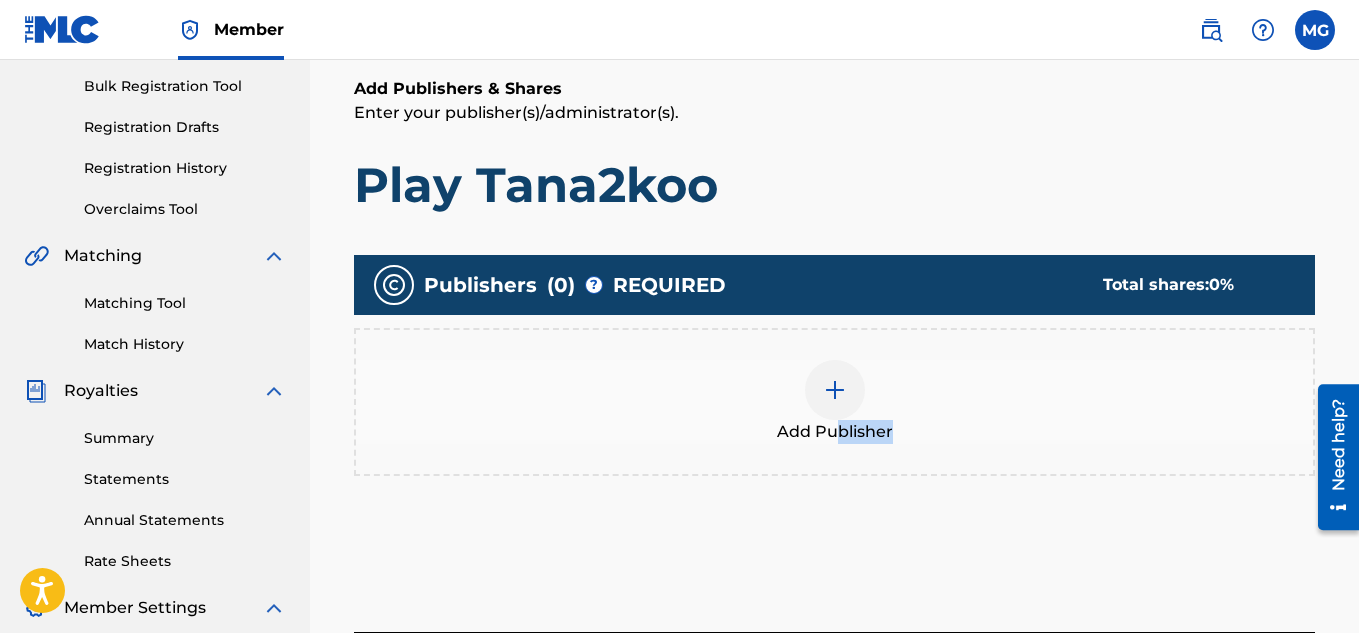 drag, startPoint x: 901, startPoint y: 530, endPoint x: 827, endPoint y: 390, distance: 158.35403 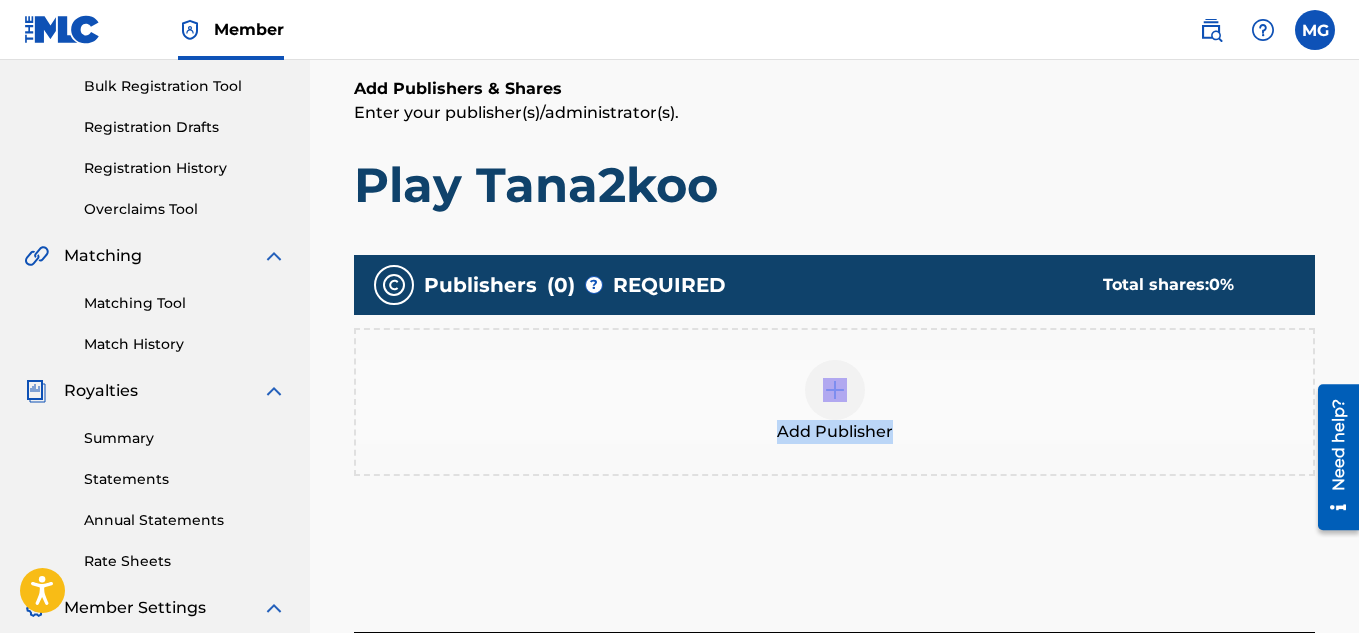 click at bounding box center [835, 390] 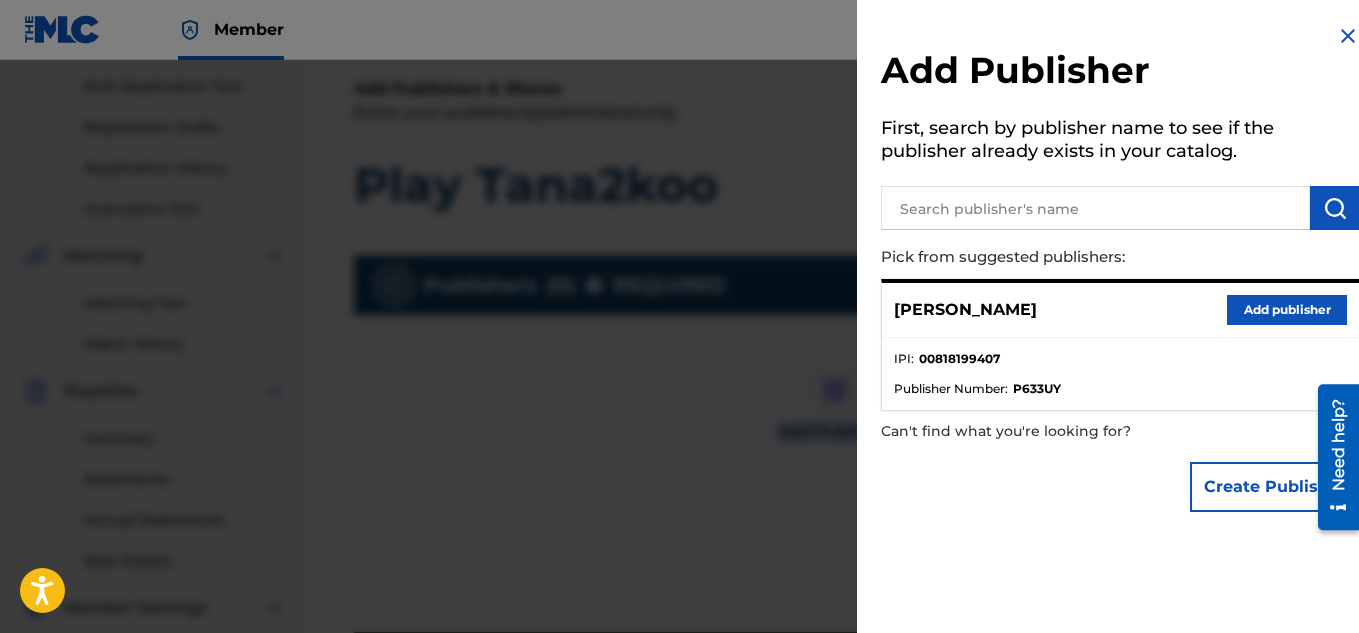 click on "Add publisher" at bounding box center (1287, 310) 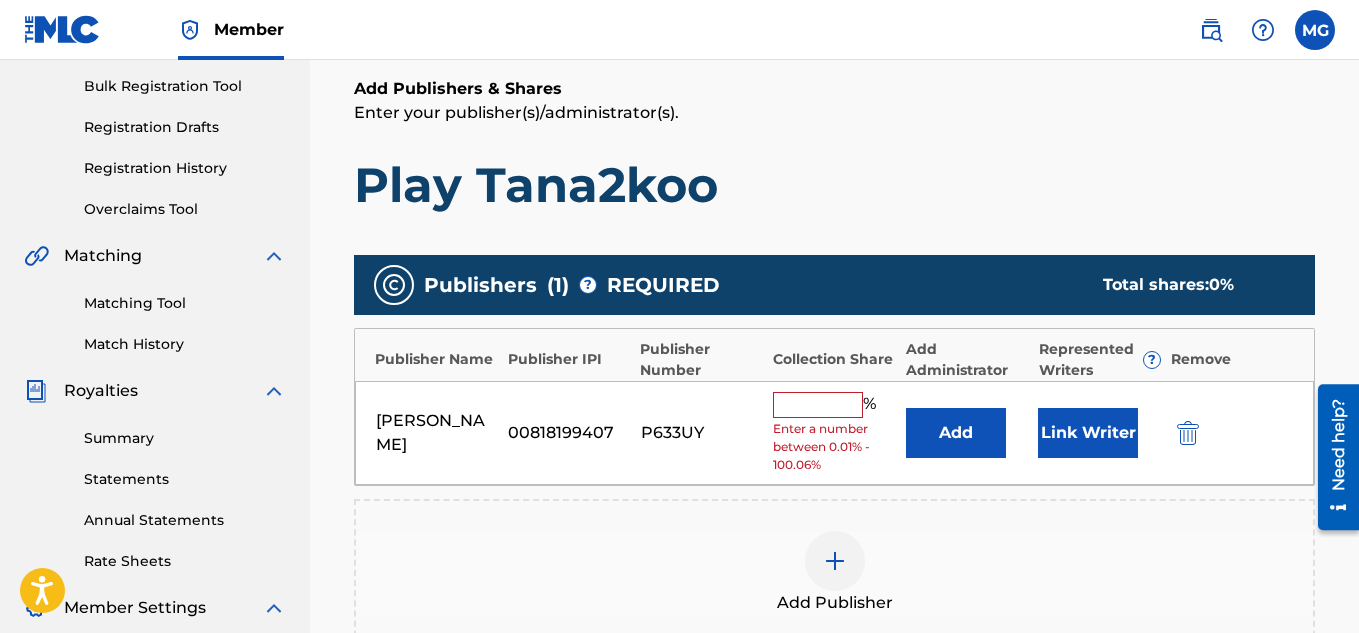 click at bounding box center [818, 405] 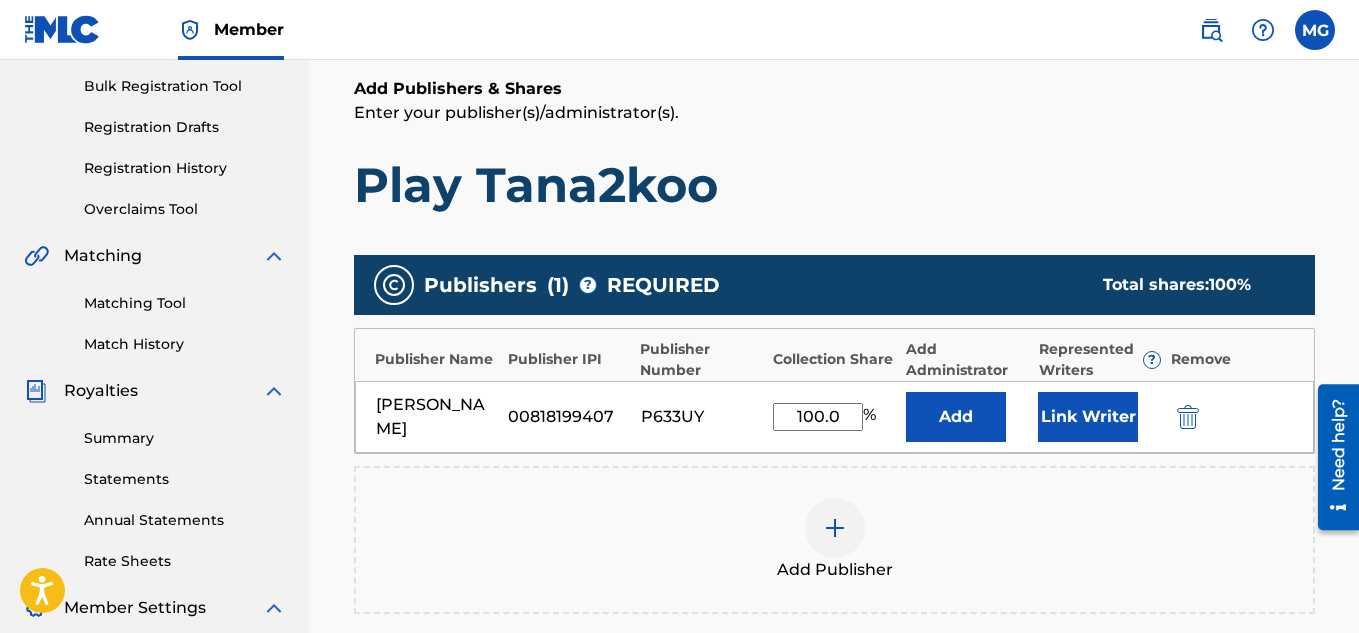 type on "100" 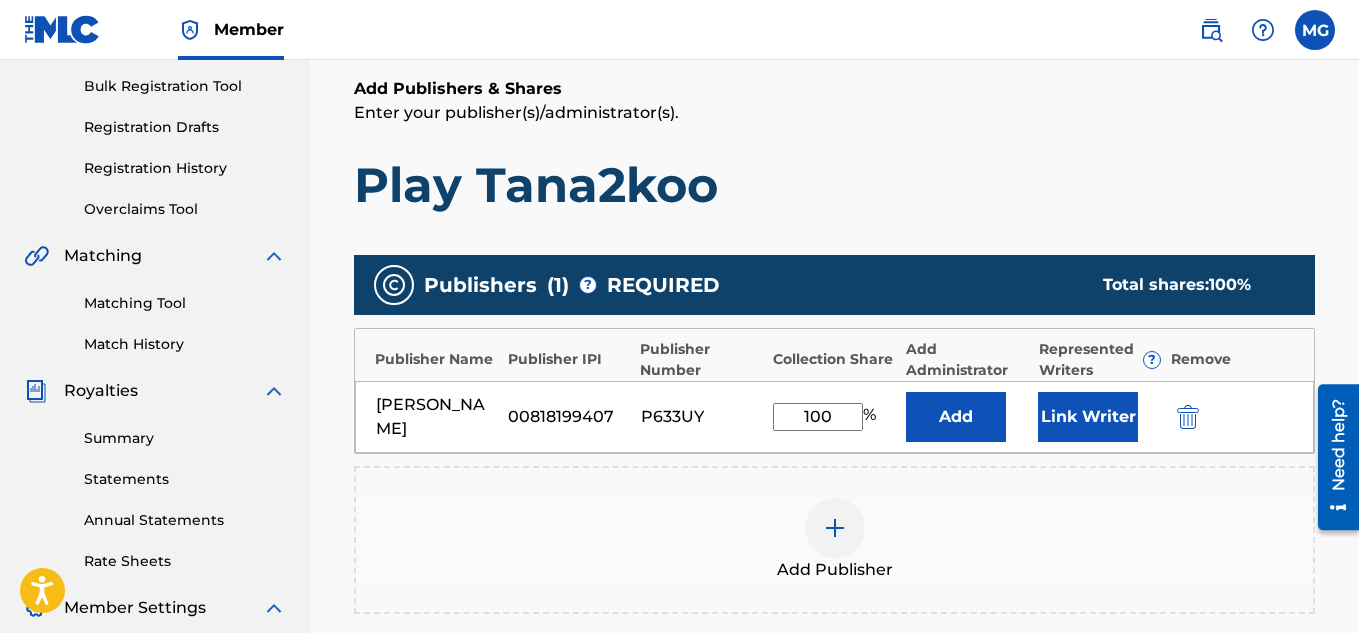click on "Play Tana2koo" at bounding box center (834, 185) 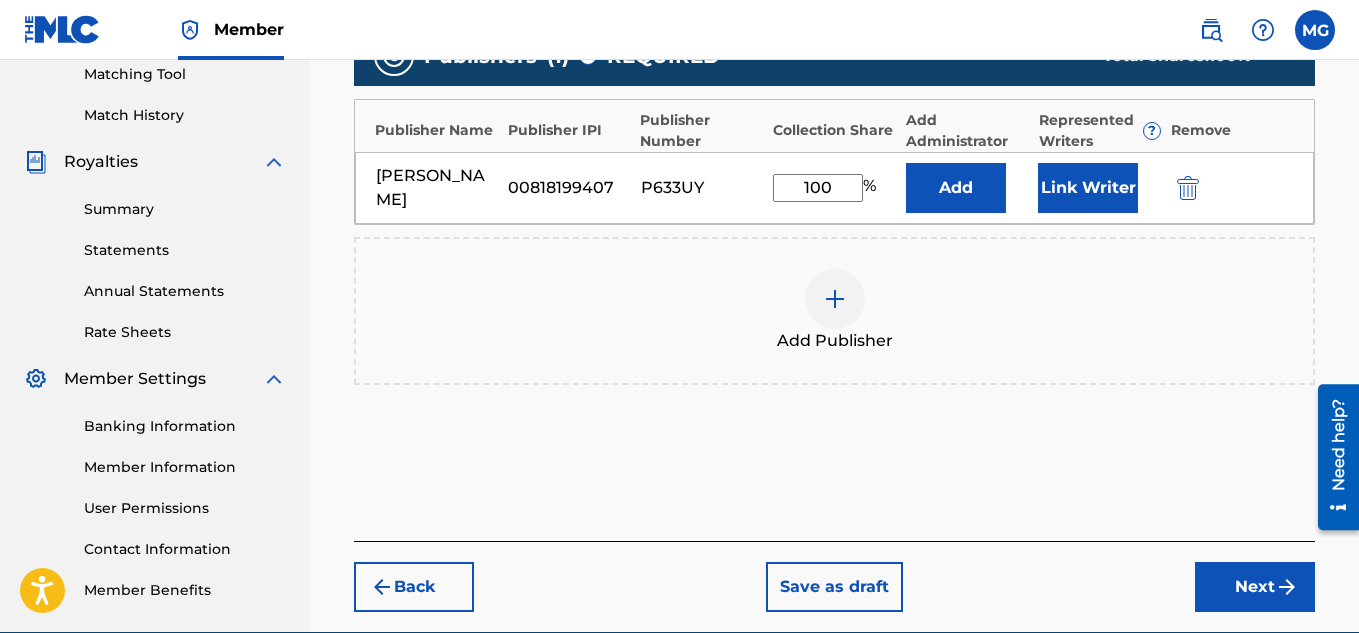 scroll, scrollTop: 570, scrollLeft: 0, axis: vertical 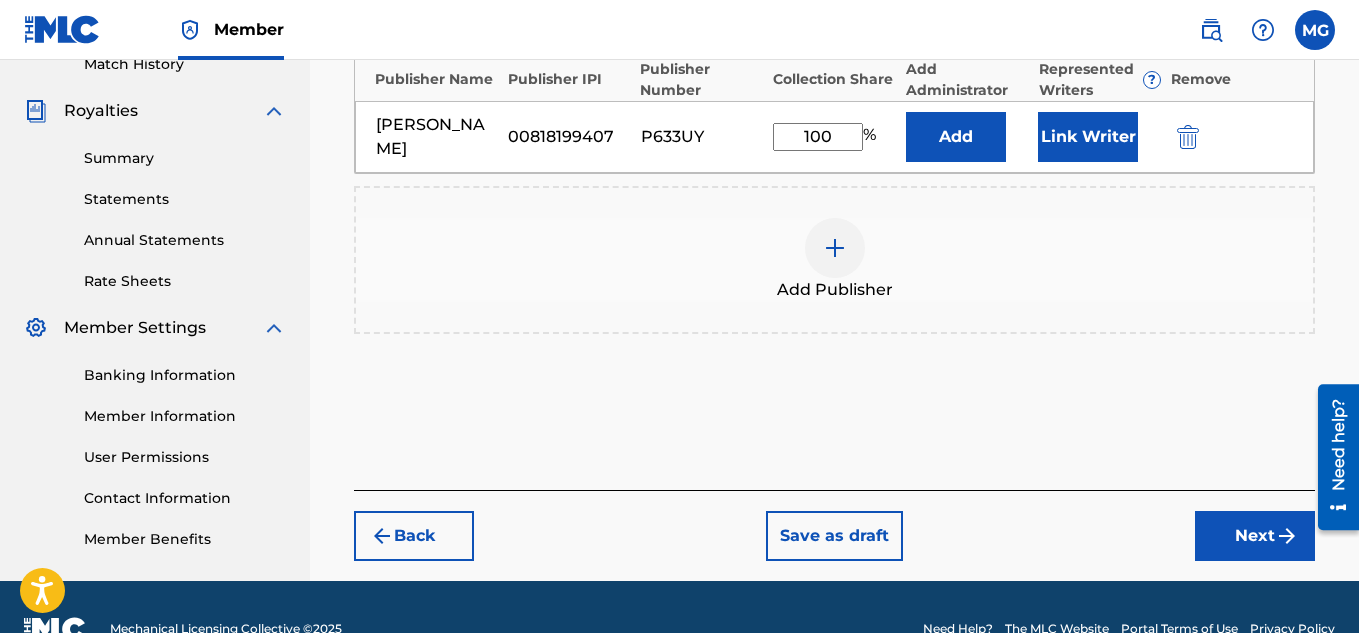 click on "Next" at bounding box center [1255, 536] 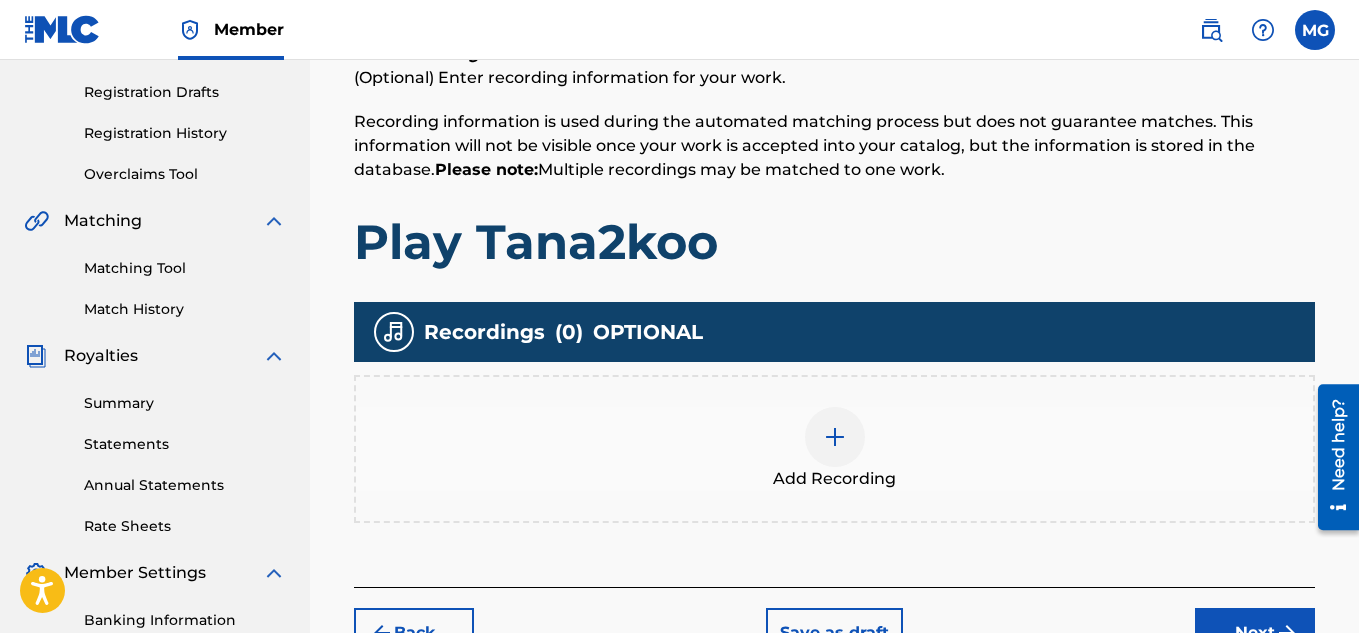 scroll, scrollTop: 330, scrollLeft: 0, axis: vertical 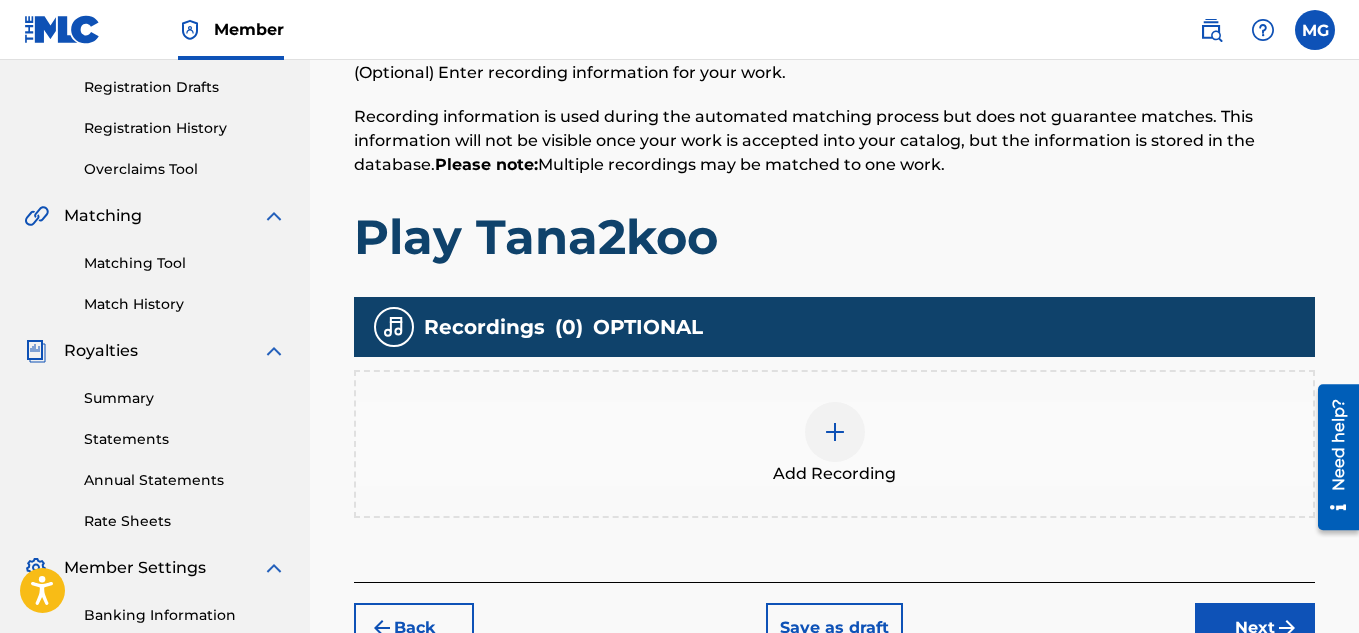 click at bounding box center (835, 432) 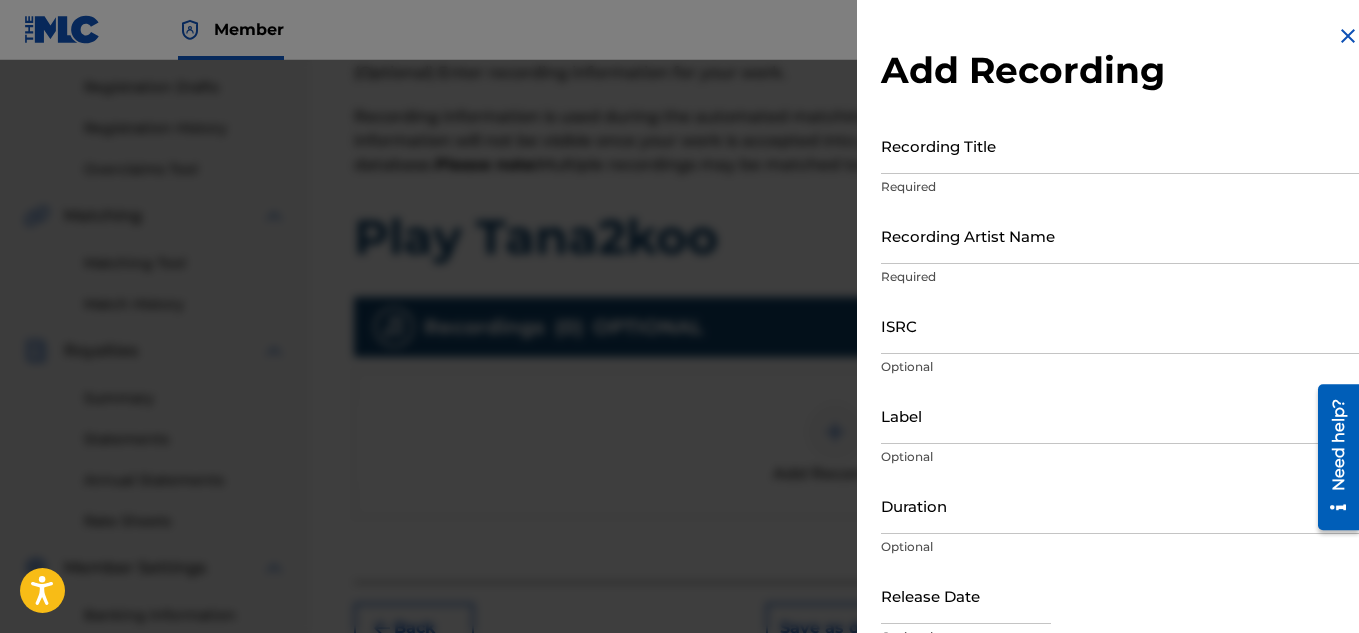 click on "Recording Title" at bounding box center (1120, 145) 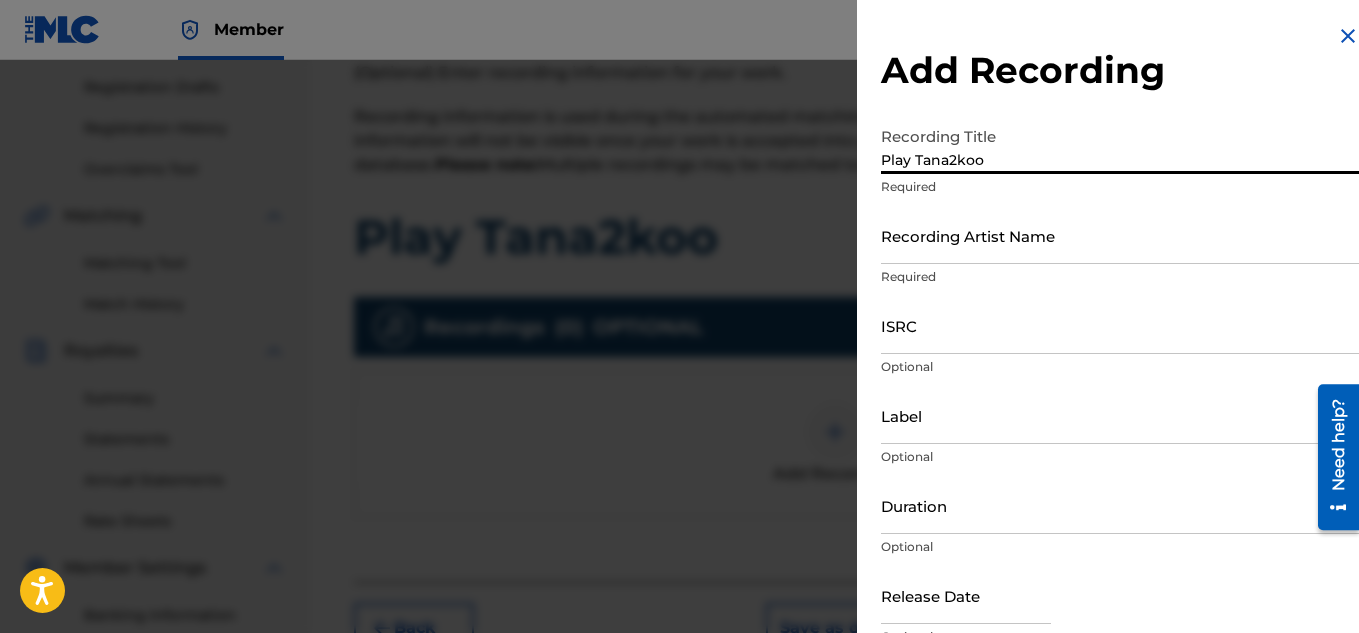 type on "Play Tana2koo" 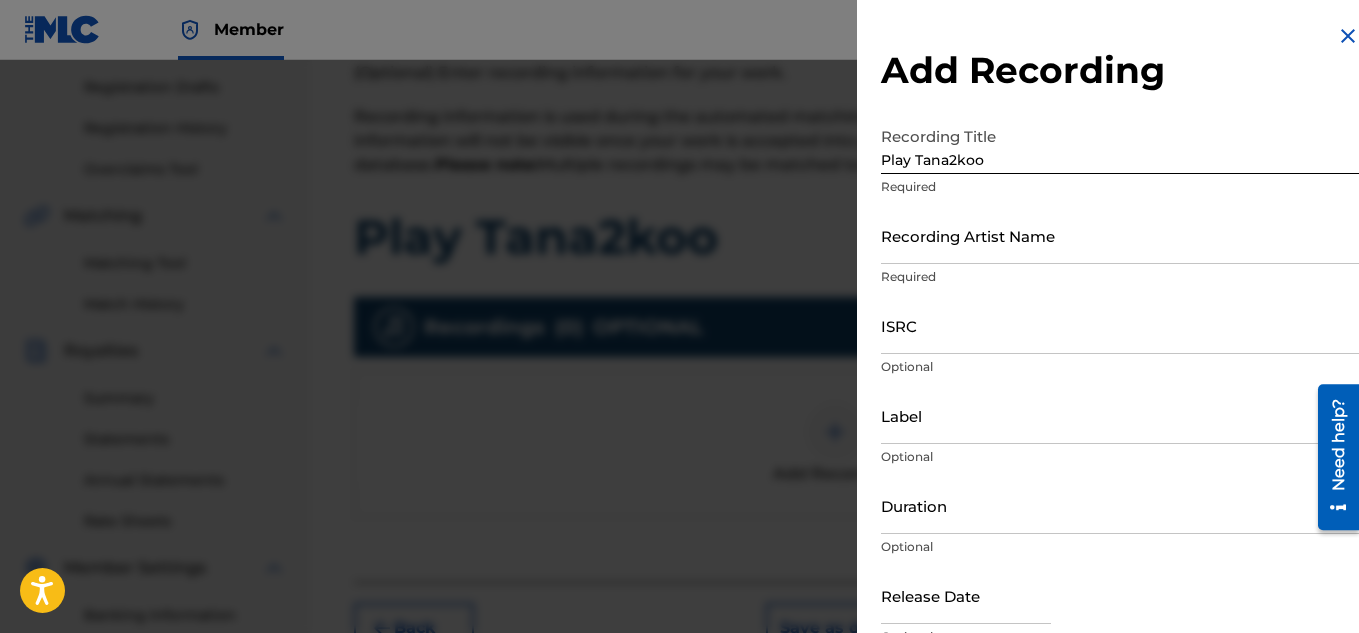 click on "Add Recording Recording Title Play Tana2koo Required Recording Artist Name Required ISRC Optional Label Optional Duration Optional Release Date Optional Save & add another recording Add Recording" at bounding box center (1120, 365) 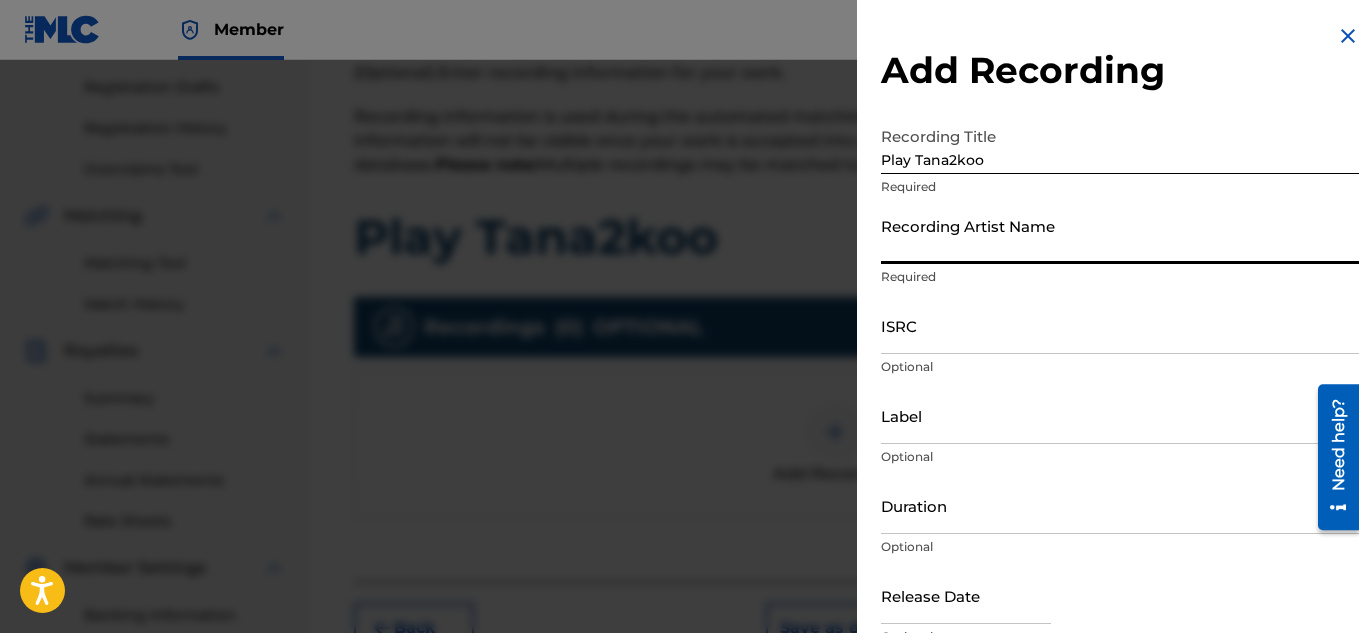 type on "Tana2koo" 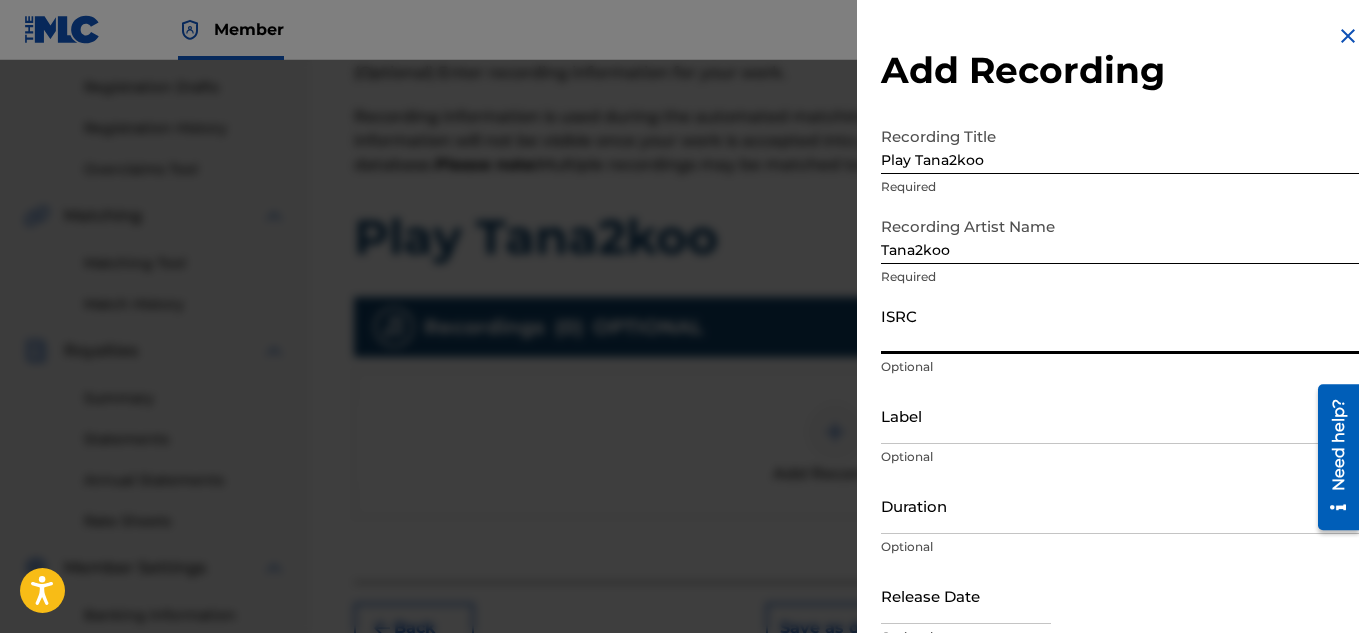 click on "ISRC" at bounding box center [1120, 325] 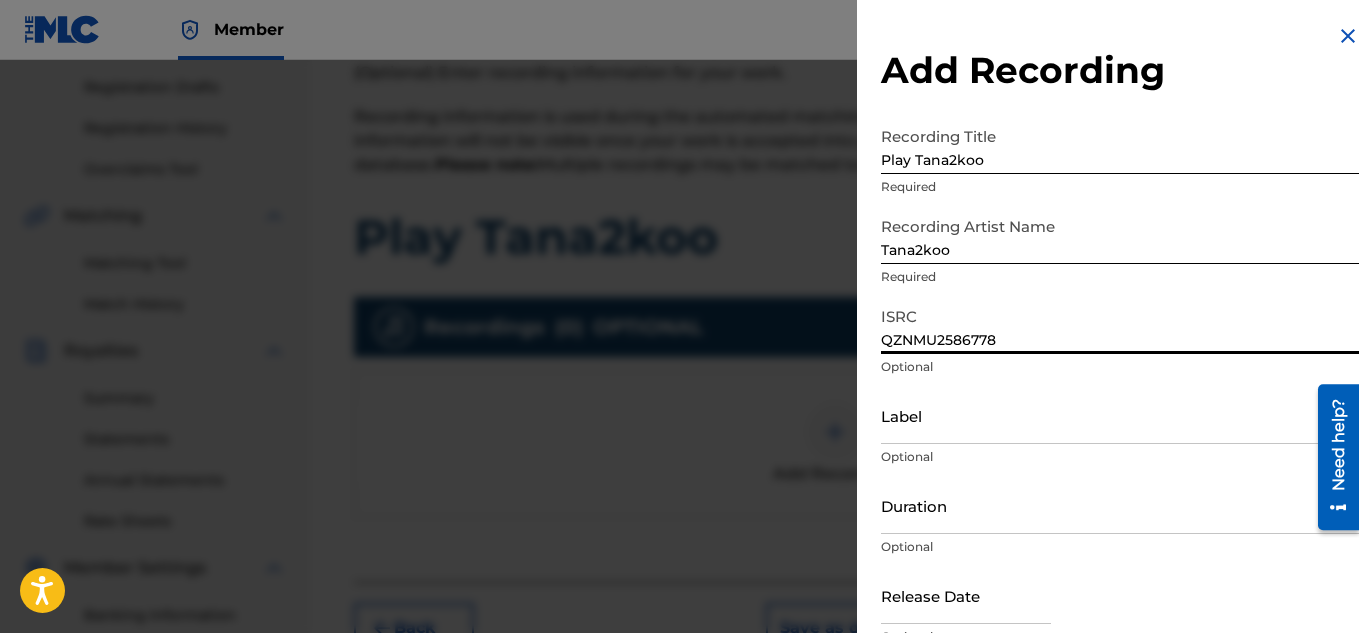type on "QZNMU2586778" 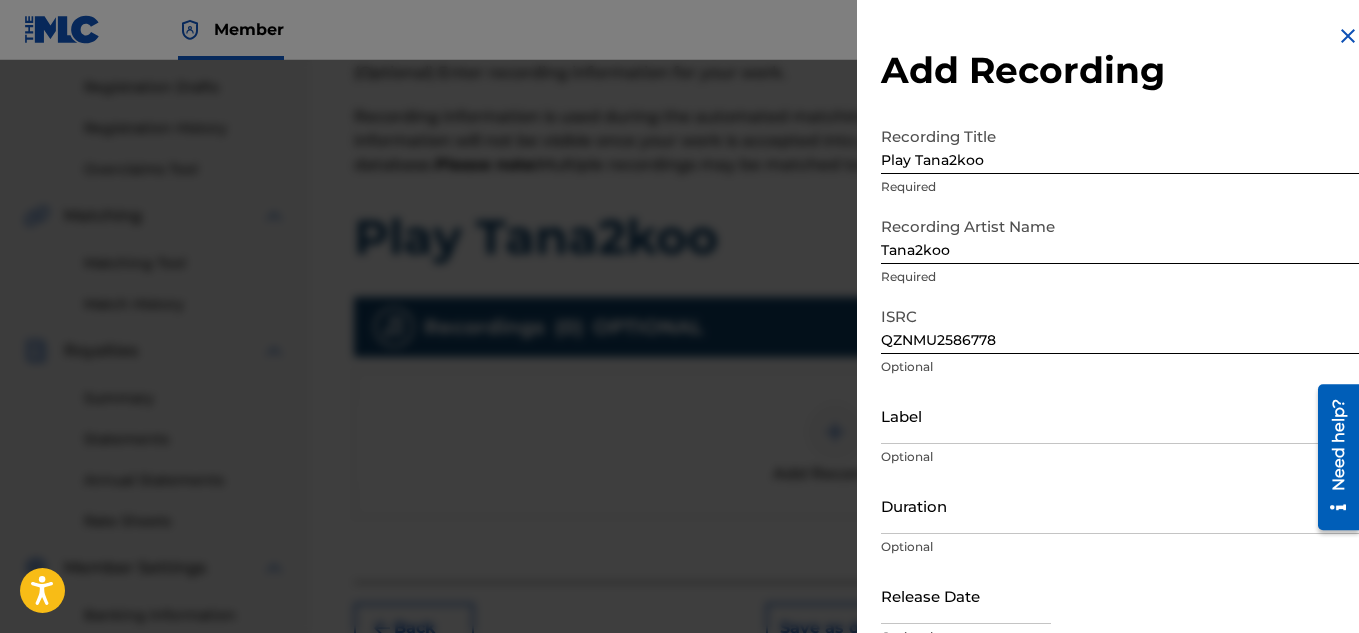 click on "Add Recording" at bounding box center [1120, 70] 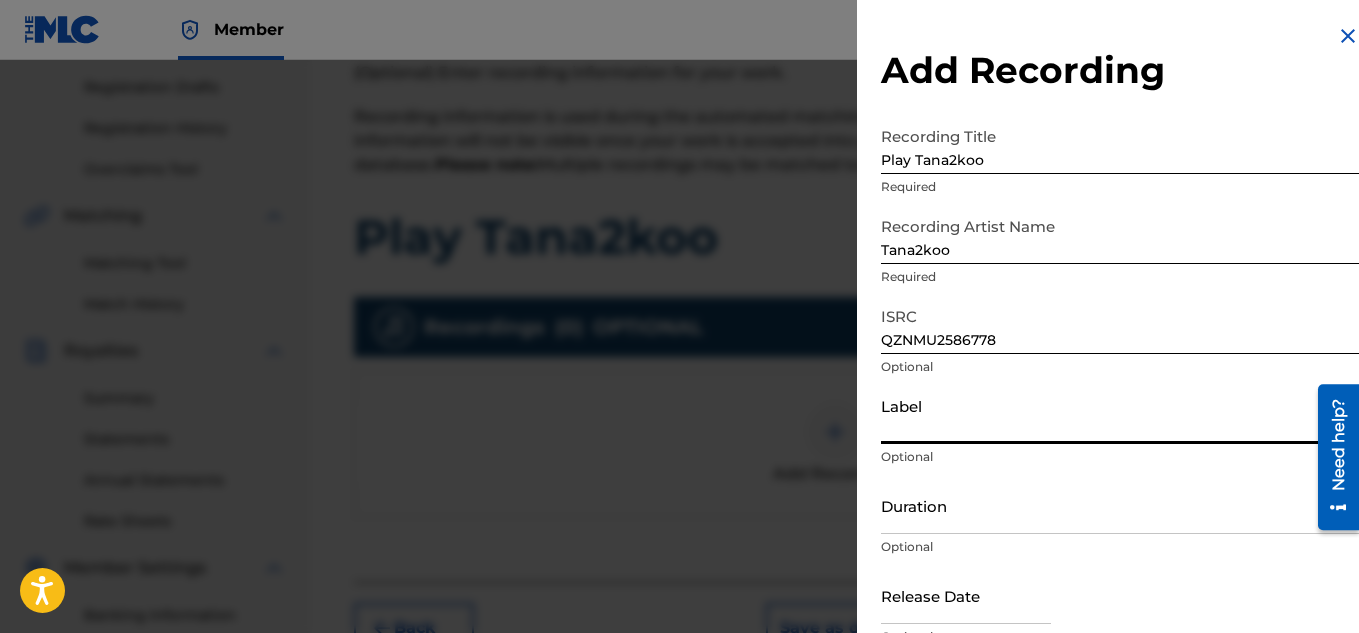 click on "Label" at bounding box center (1120, 415) 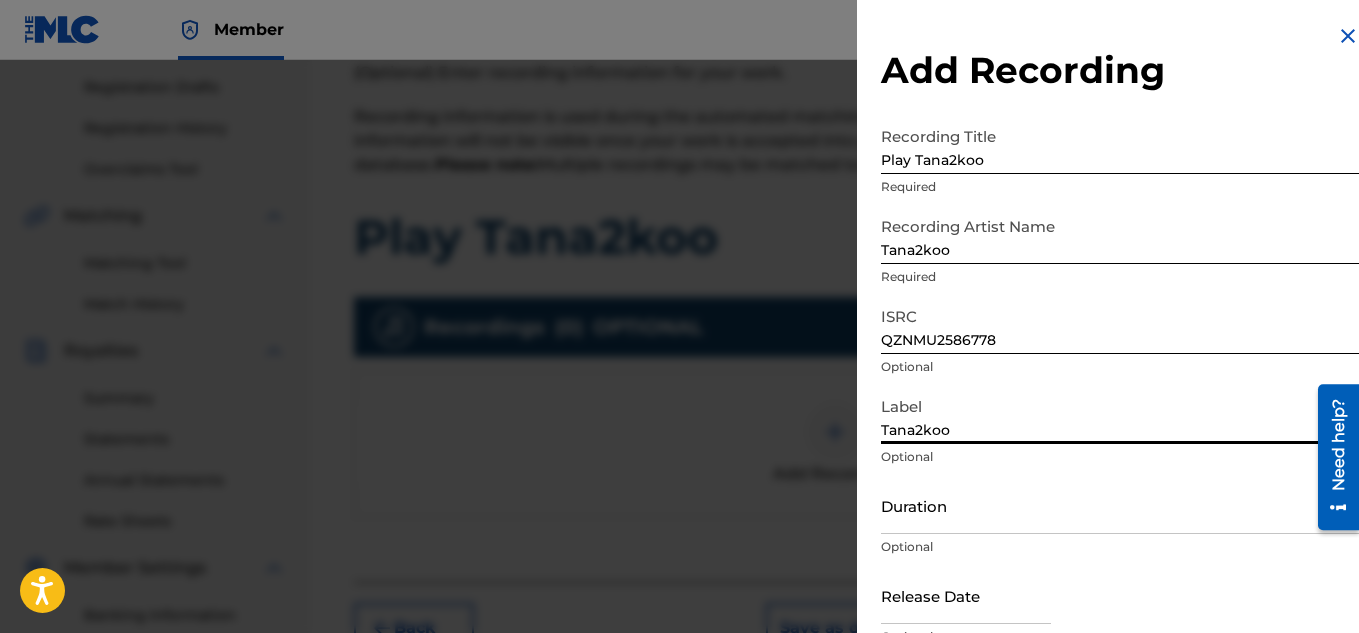 click on "Add Recording Recording Title Play Tana2koo Required Recording Artist Name Tana2koo Required ISRC QZNMU2586778 Optional Label Tana2koo Optional Duration Optional Release Date Optional Save & add another recording Add Recording" at bounding box center [1120, 365] 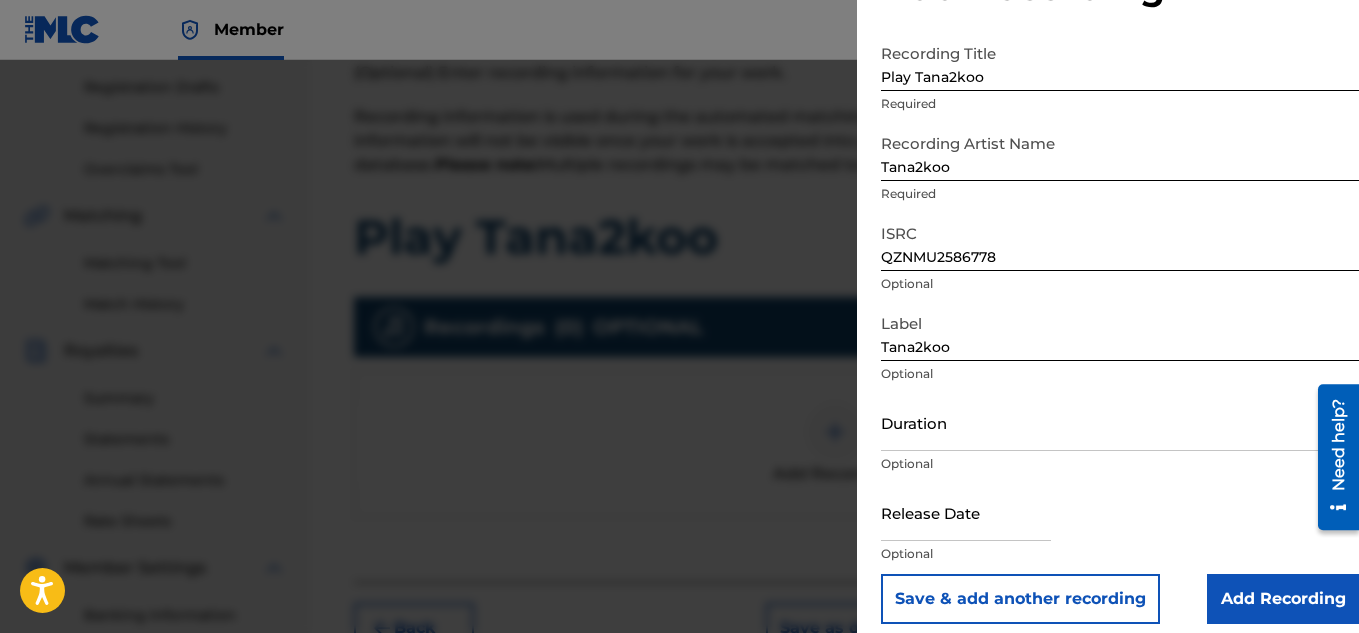 scroll, scrollTop: 98, scrollLeft: 0, axis: vertical 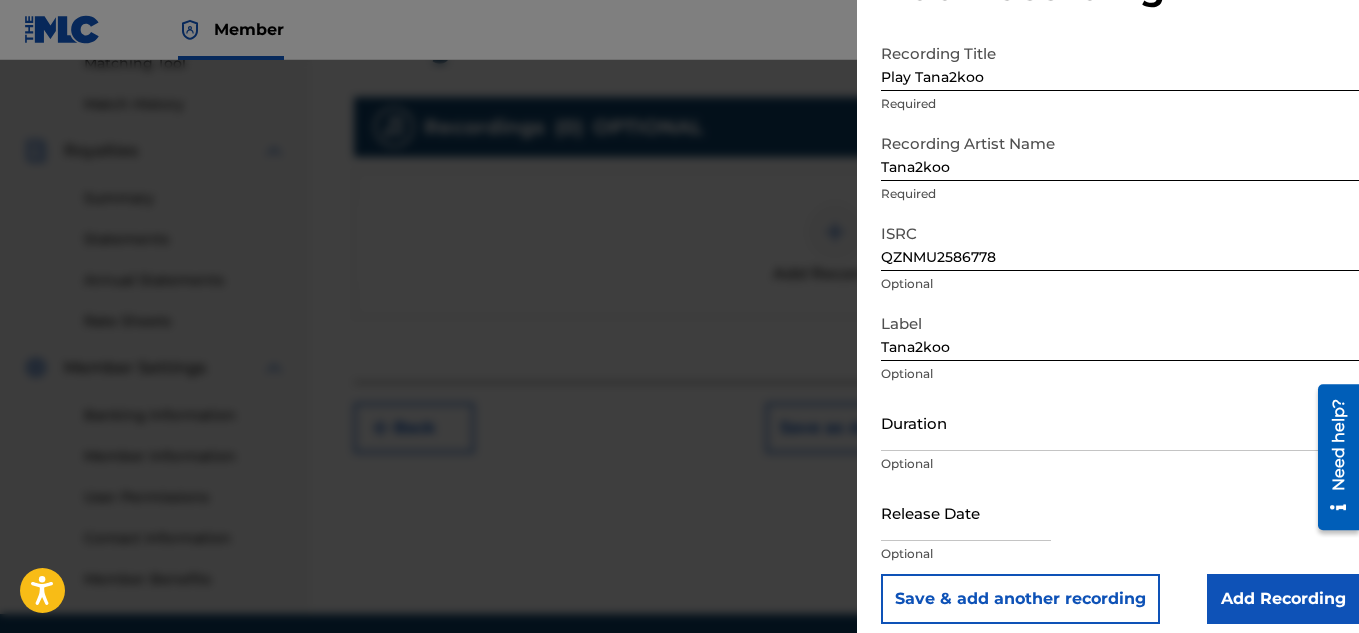 click at bounding box center [966, 512] 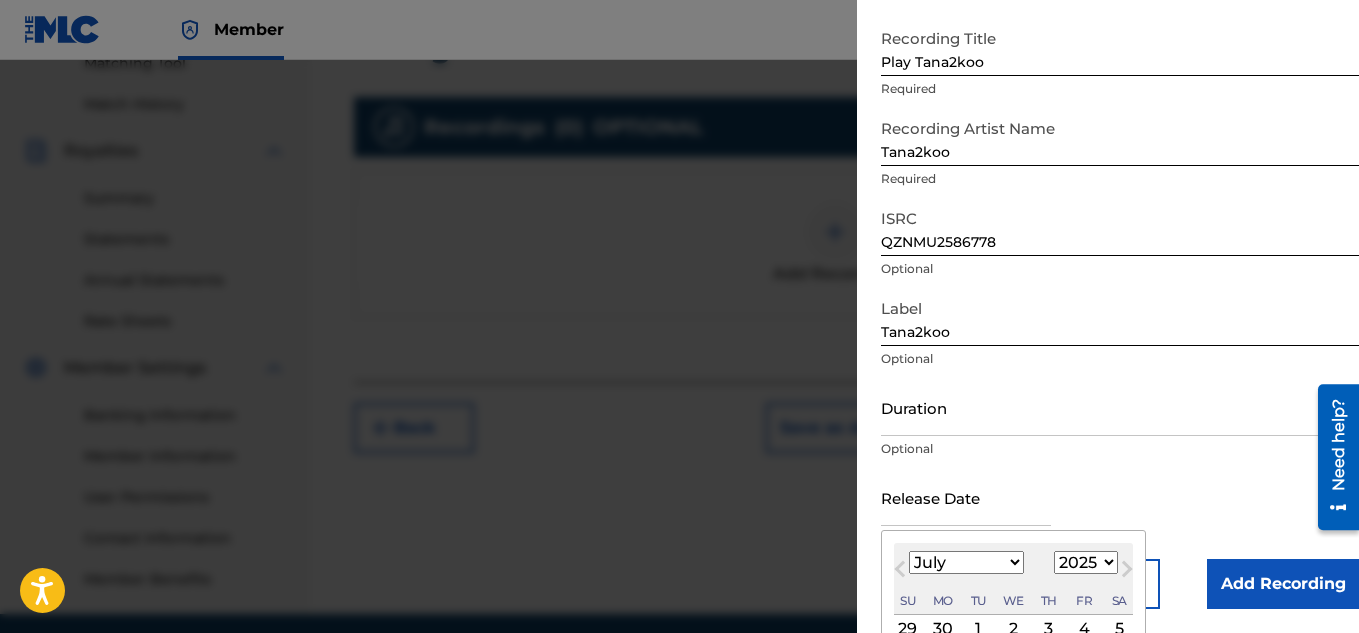 scroll, scrollTop: 257, scrollLeft: 0, axis: vertical 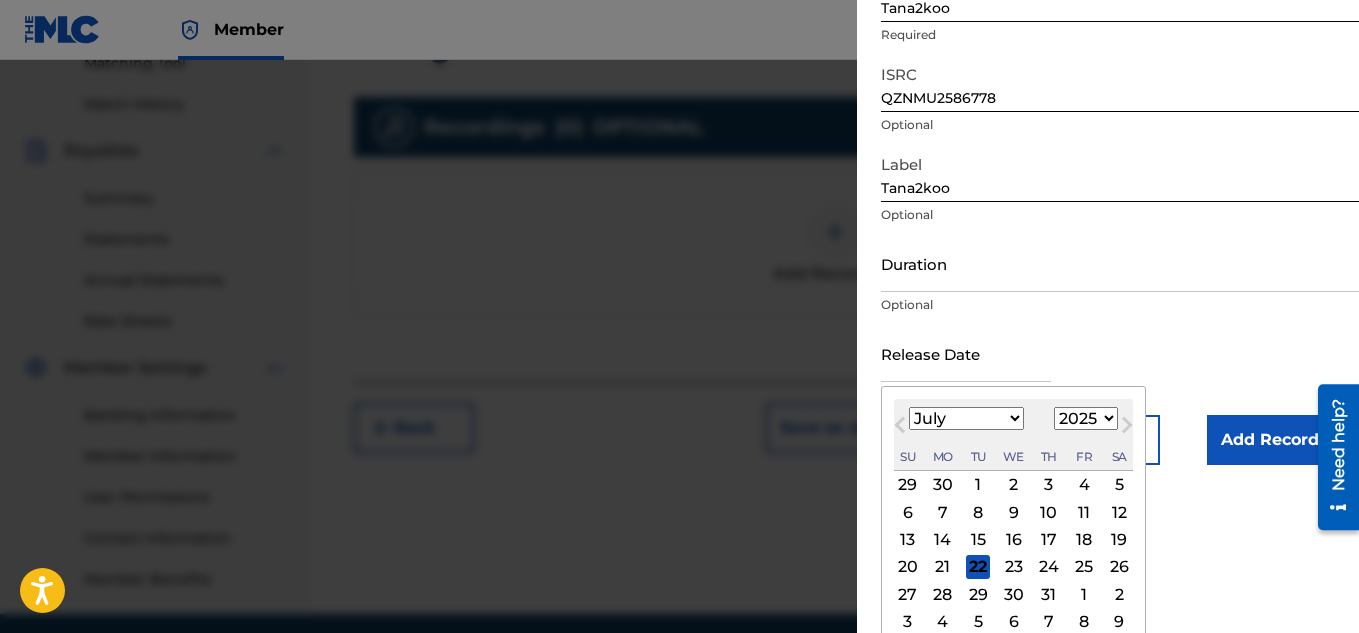 drag, startPoint x: 1350, startPoint y: 580, endPoint x: 1351, endPoint y: 650, distance: 70.00714 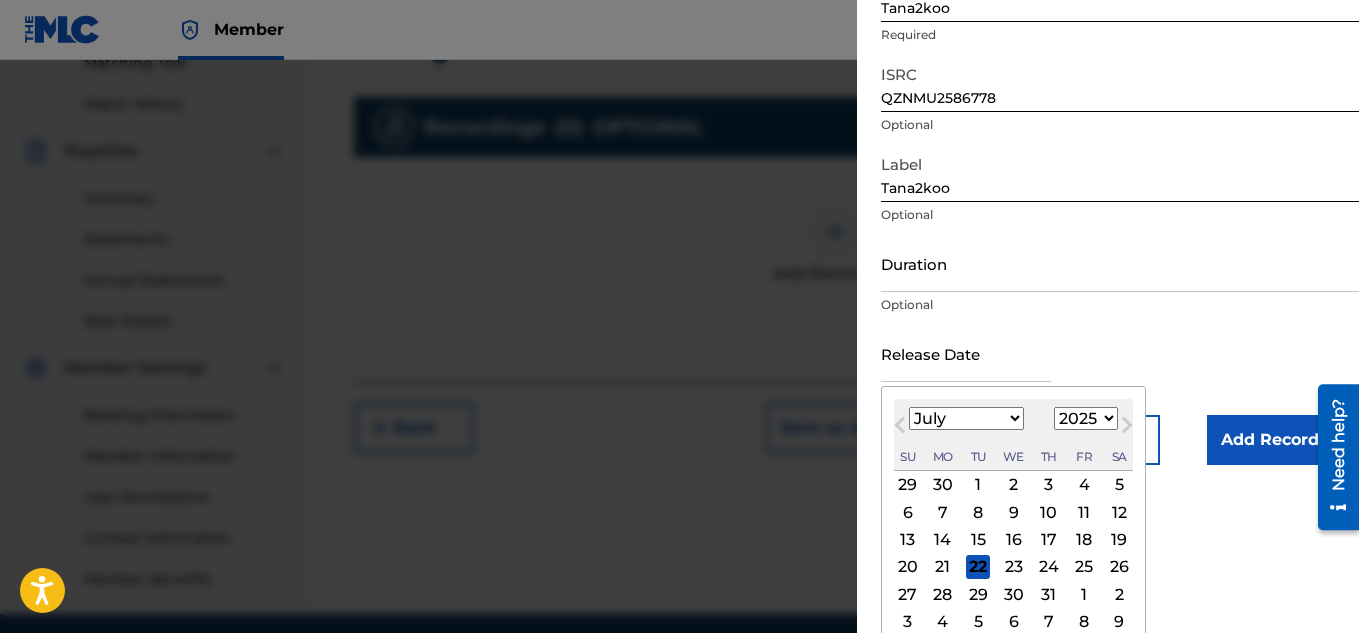 click on "January February March April May June July August September October November December" at bounding box center [966, 418] 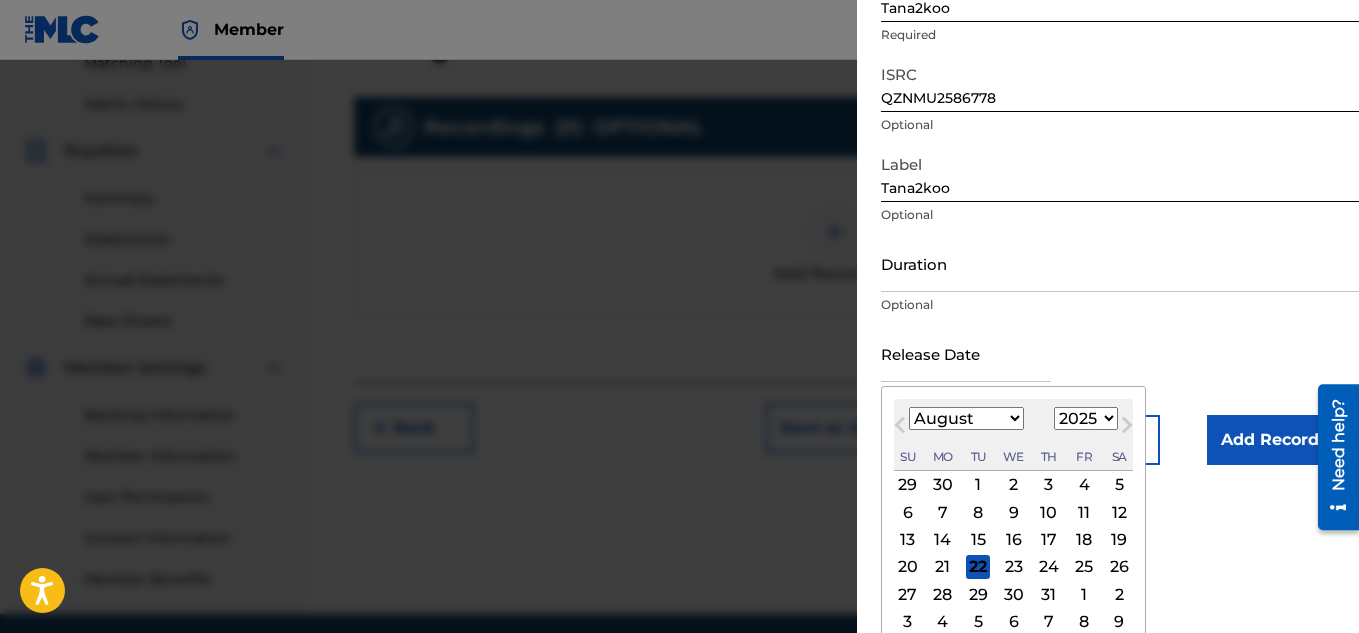 click on "January February March April May June July August September October November December" at bounding box center (966, 418) 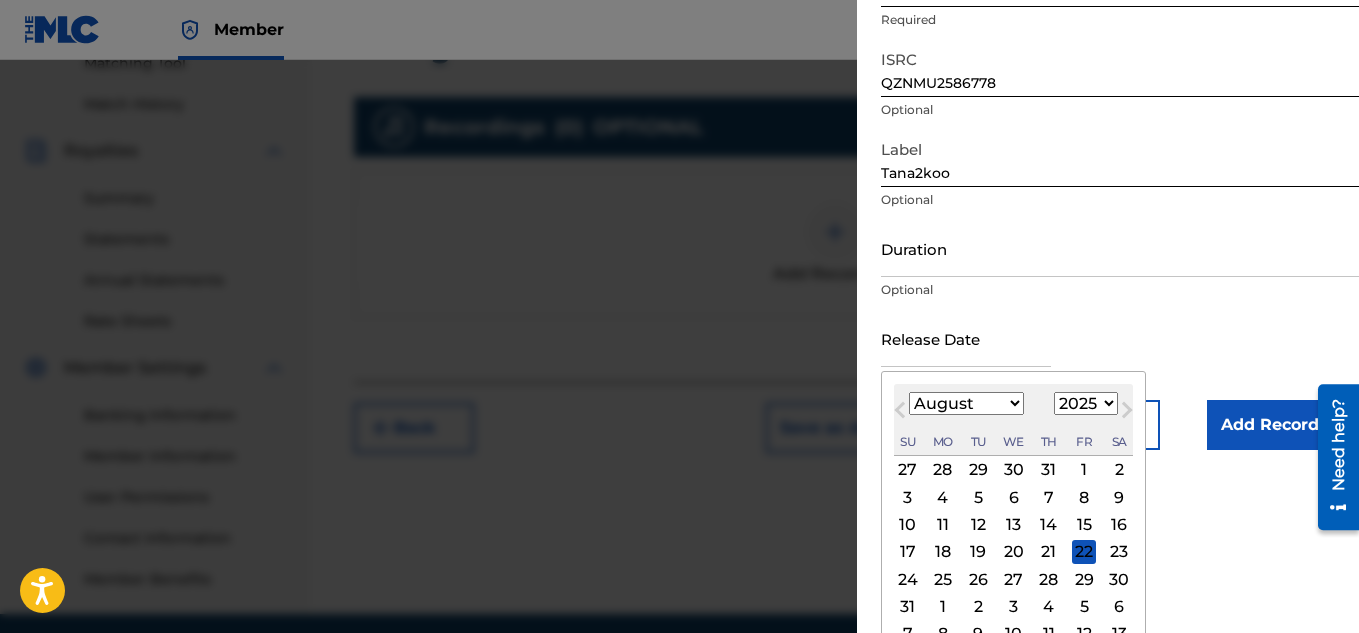 click on "11" at bounding box center (943, 525) 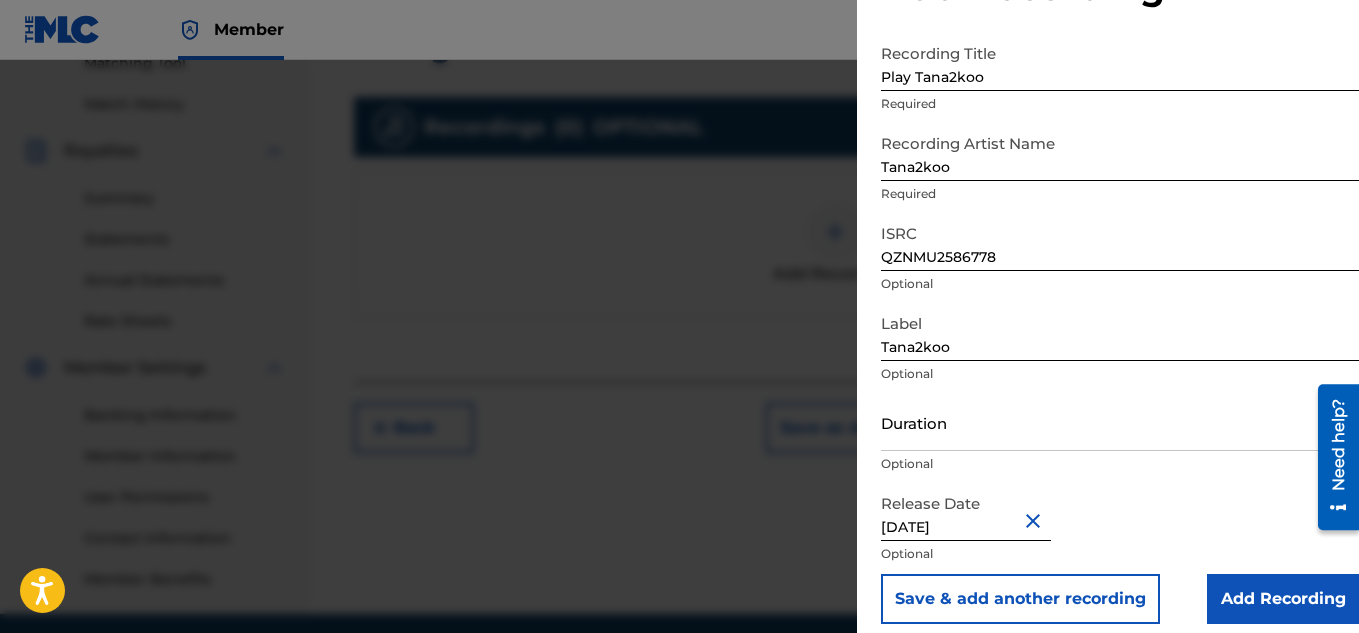 scroll, scrollTop: 98, scrollLeft: 0, axis: vertical 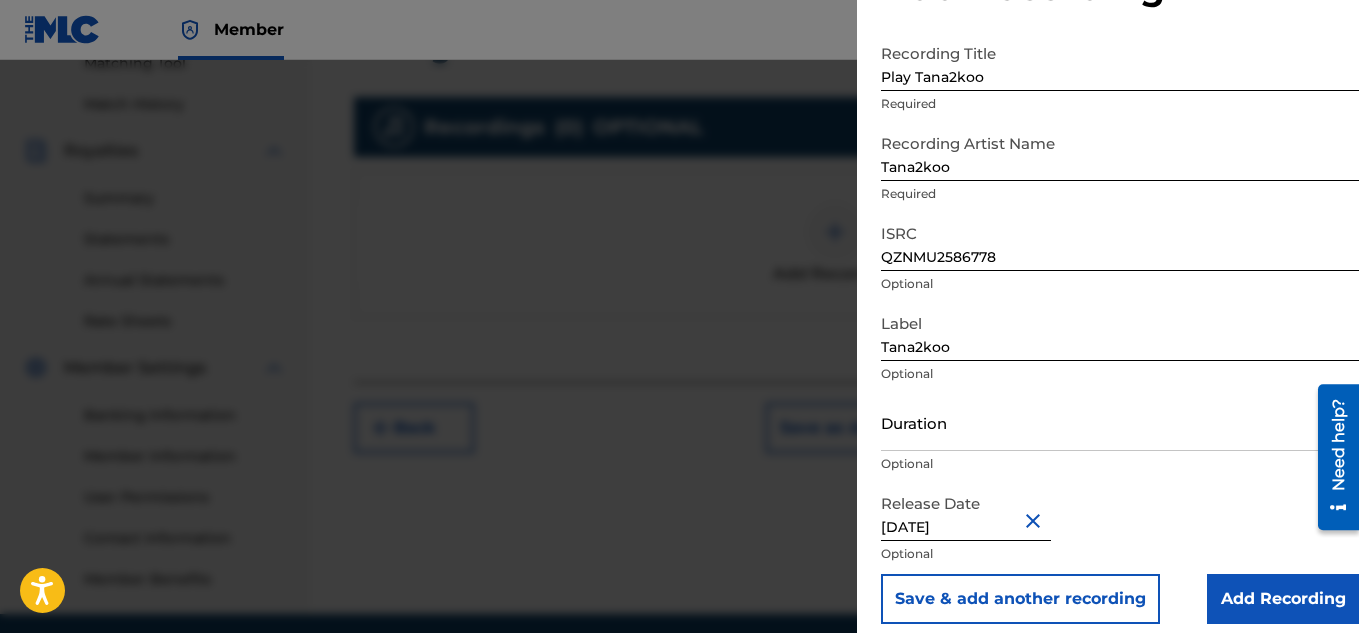 click on "Add Recording Recording Title Play Tana2koo Required Recording Artist Name Tana2koo Required ISRC QZNMU2586778 Optional Label Tana2koo Optional Duration Optional Release Date [DATE] Optional Save & add another recording Add Recording" at bounding box center (1120, 282) 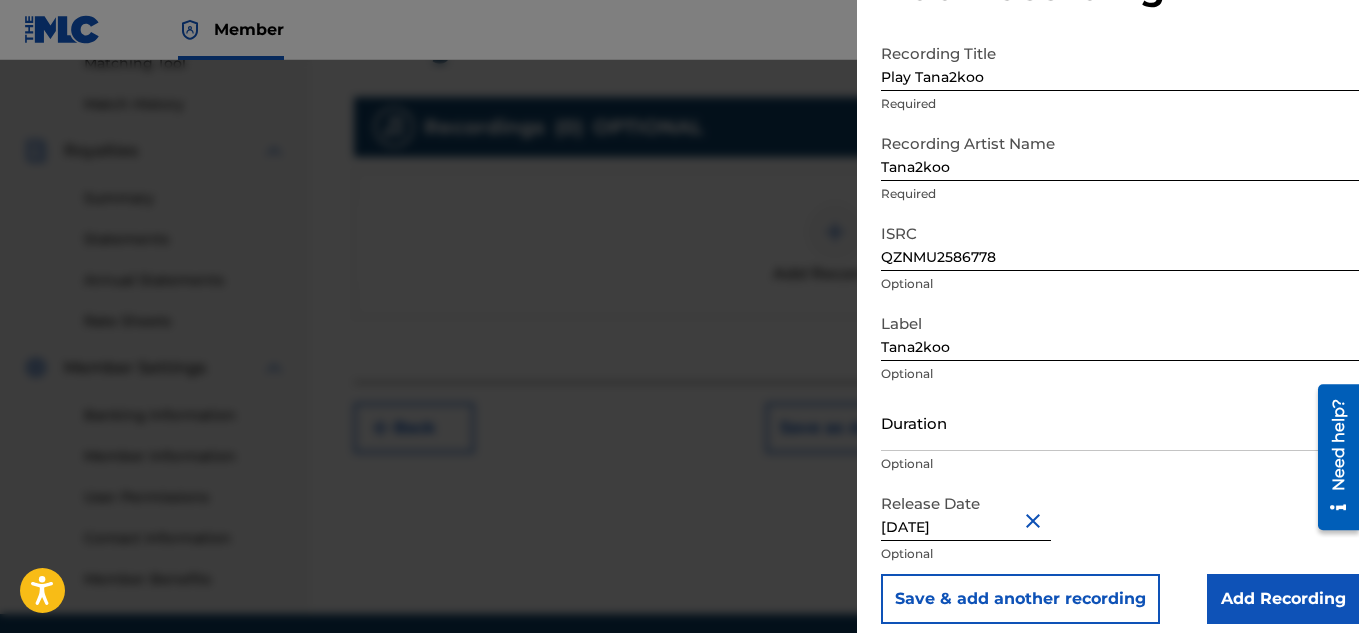 click on "Add Recording" at bounding box center (1283, 599) 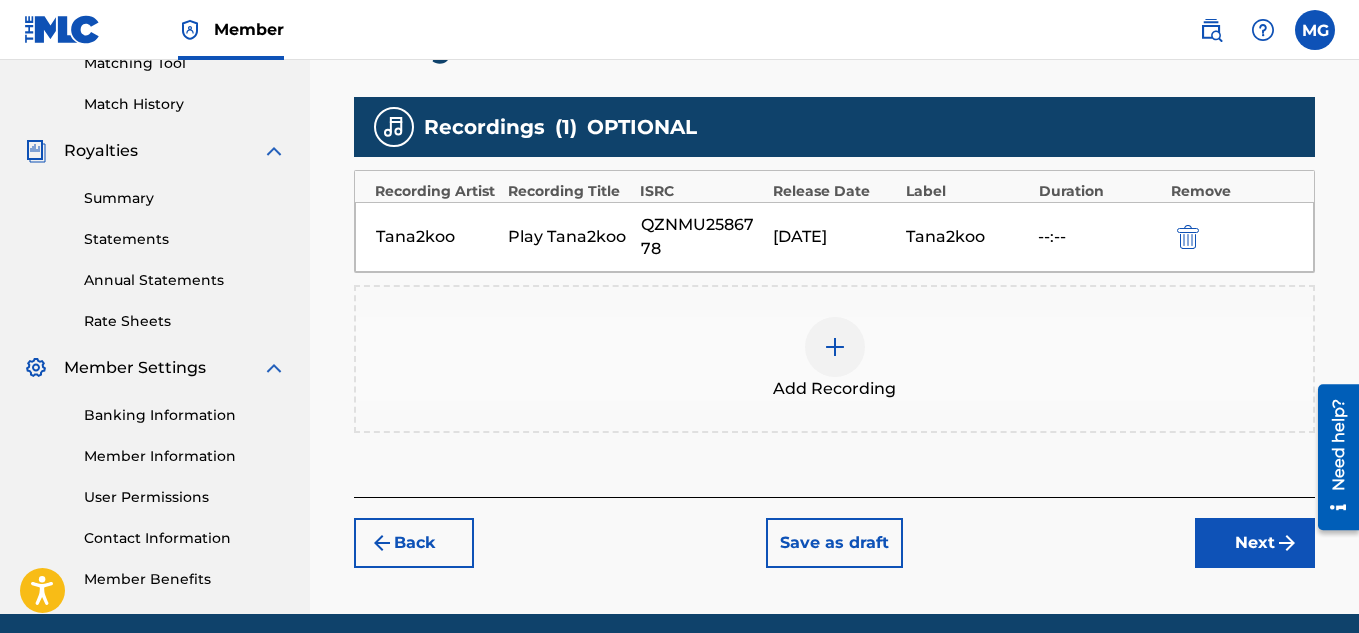 click on "Next" at bounding box center [1255, 543] 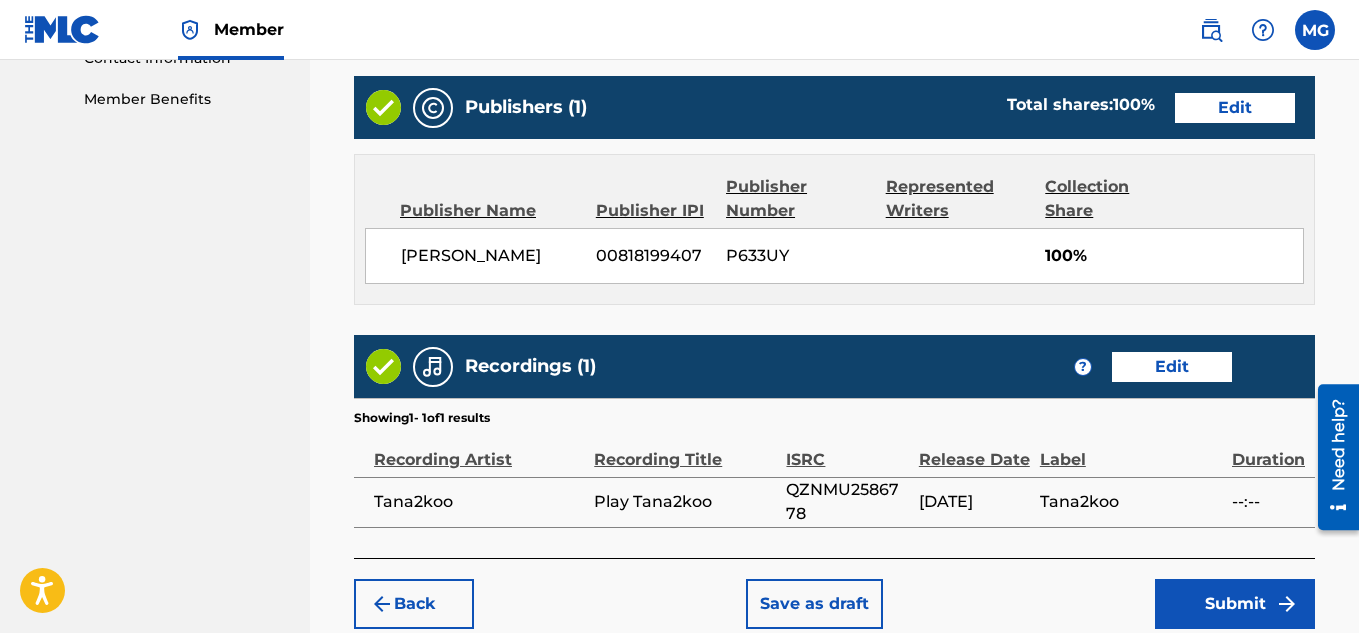 scroll, scrollTop: 1050, scrollLeft: 0, axis: vertical 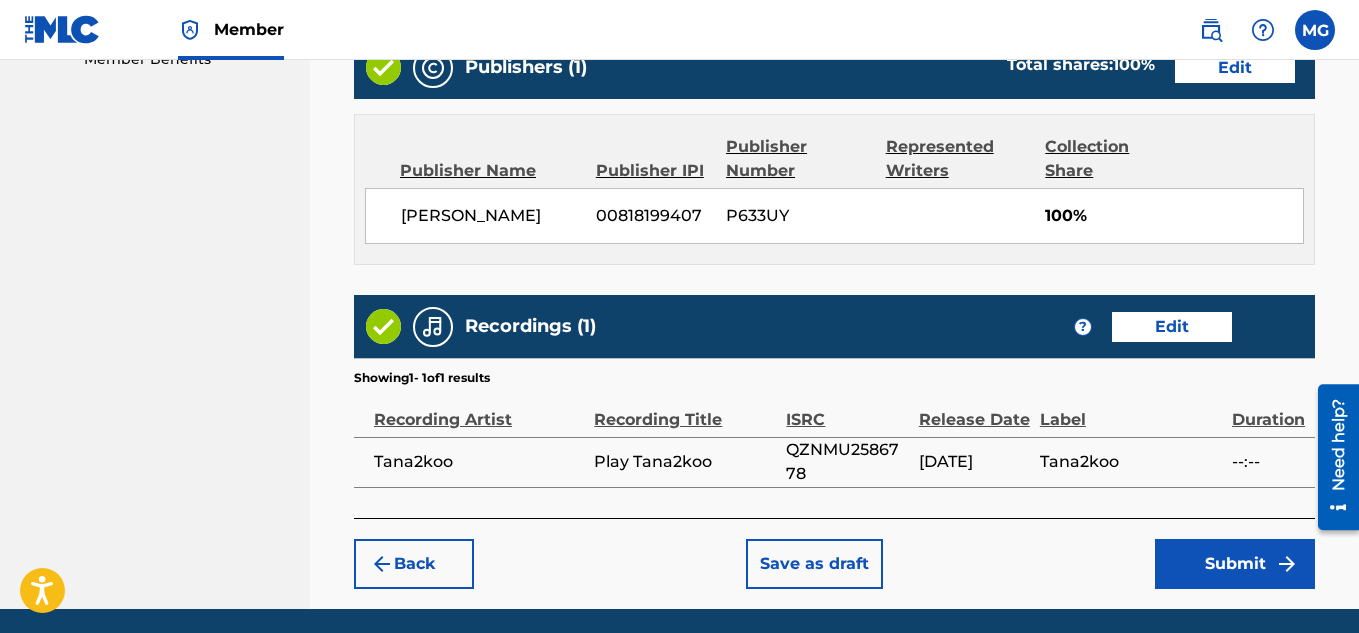click on "Submit" at bounding box center (1235, 564) 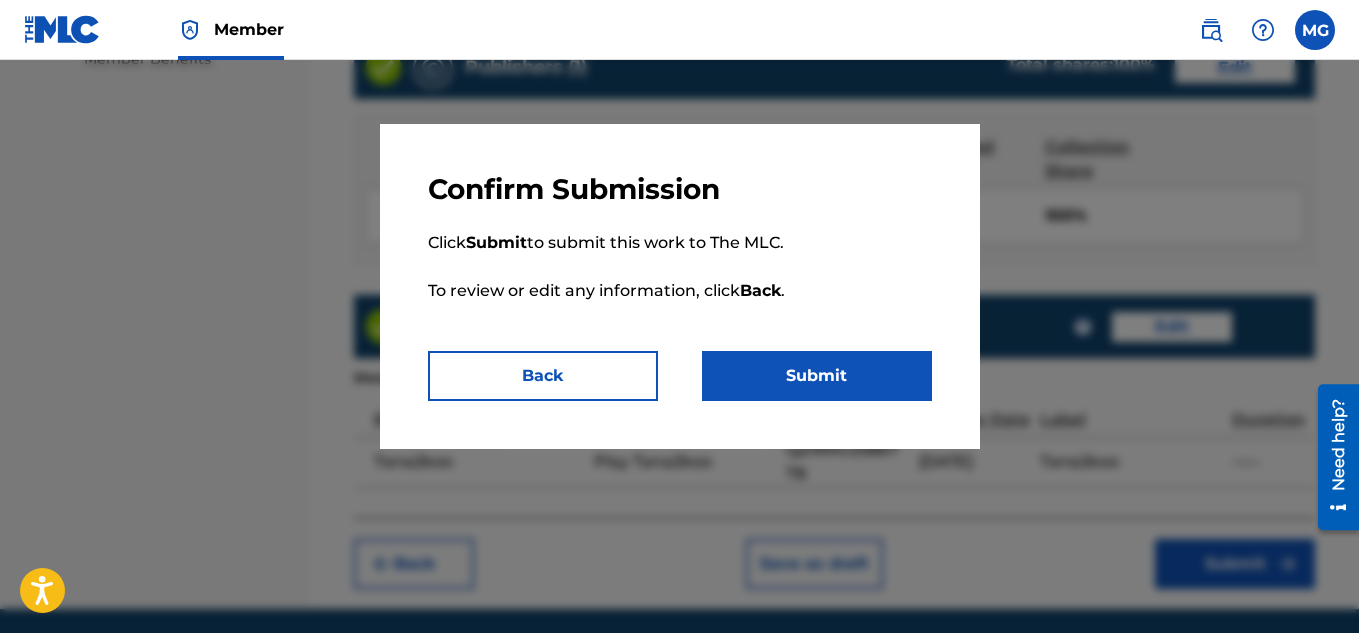 click on "Submit" at bounding box center [817, 376] 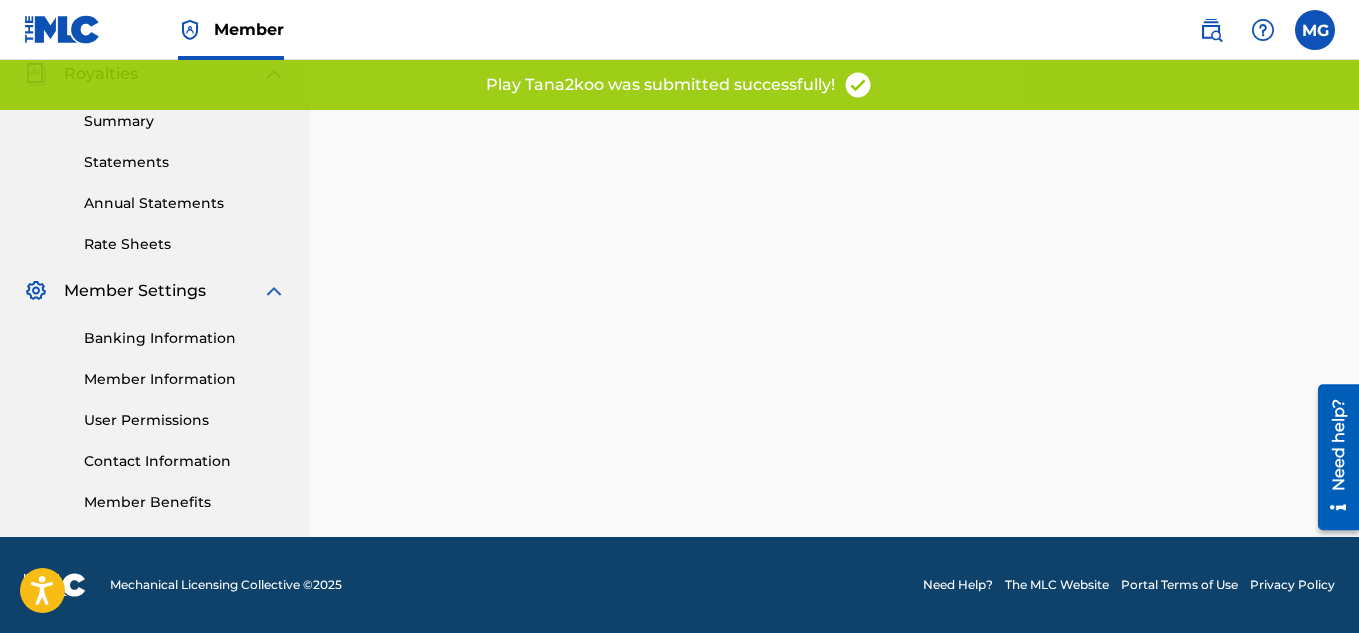 scroll, scrollTop: 0, scrollLeft: 0, axis: both 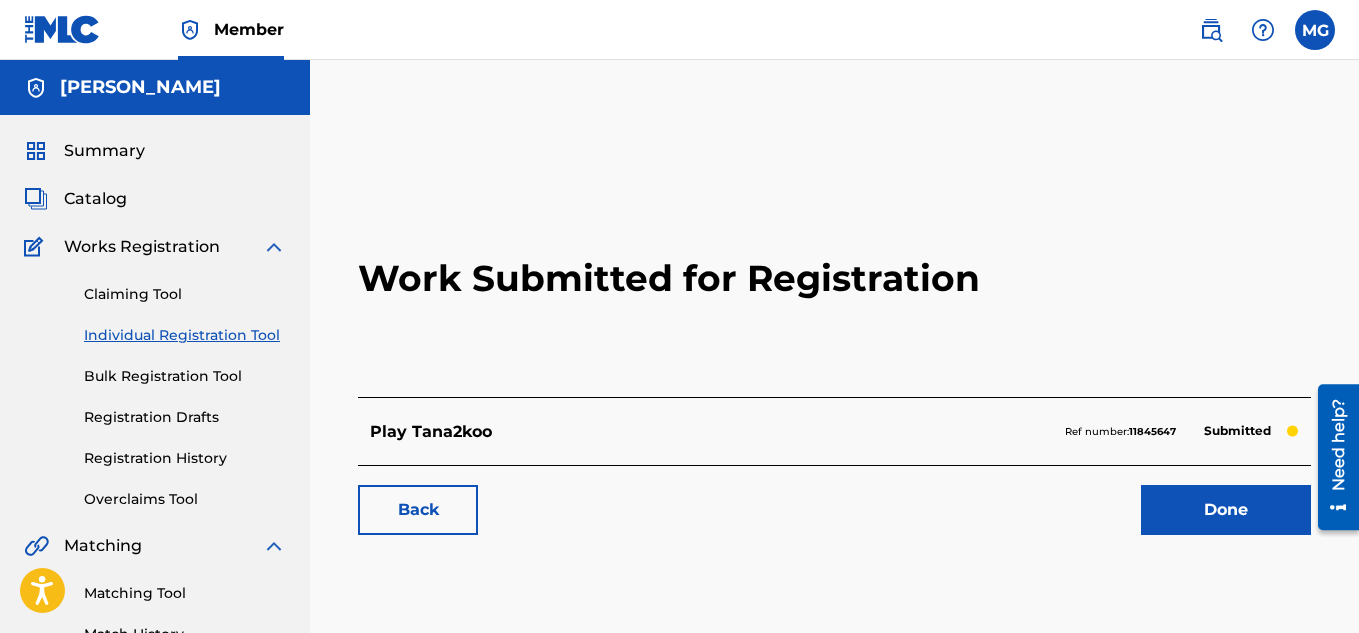 click on "Done" at bounding box center (1226, 510) 